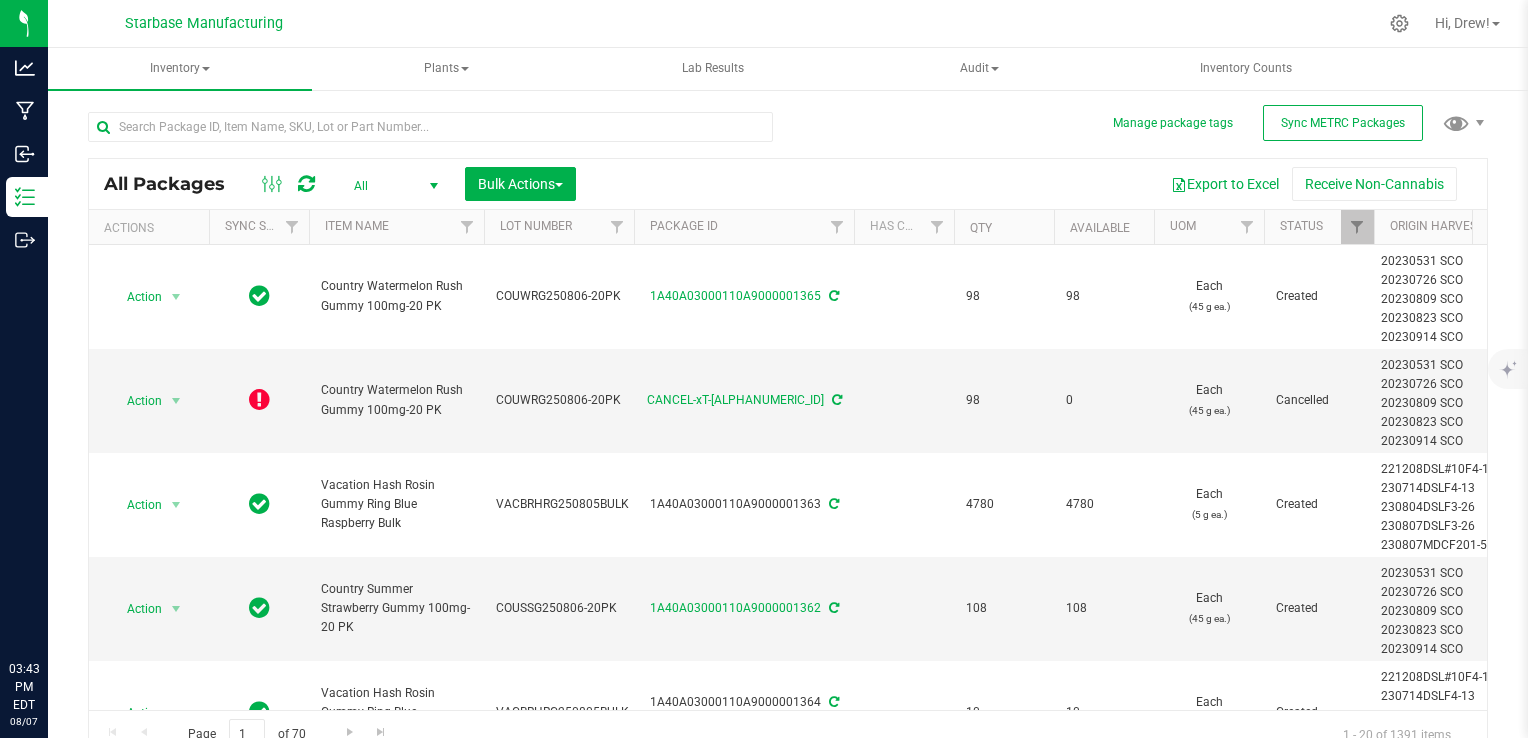 scroll, scrollTop: 0, scrollLeft: 0, axis: both 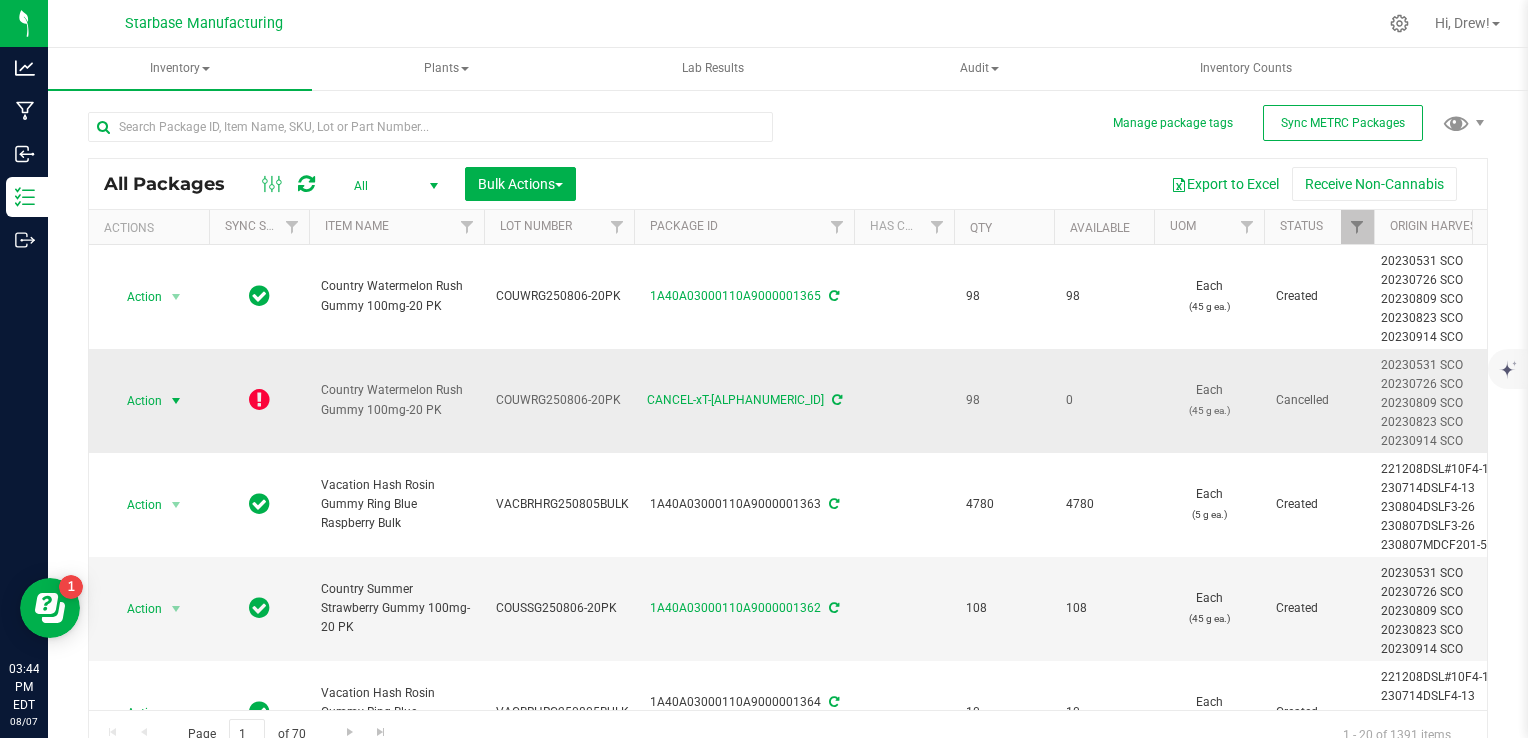 click at bounding box center [176, 401] 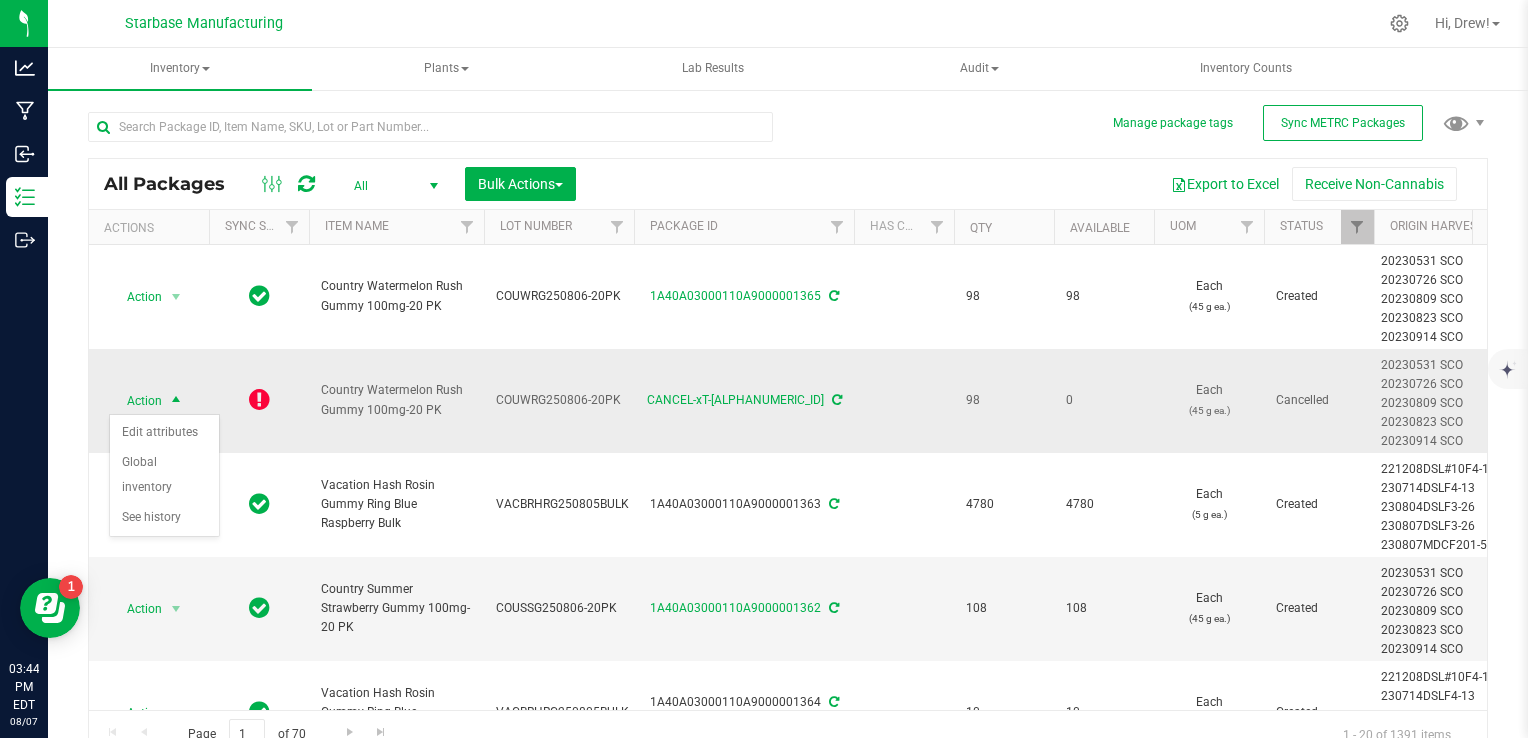 click at bounding box center [176, 401] 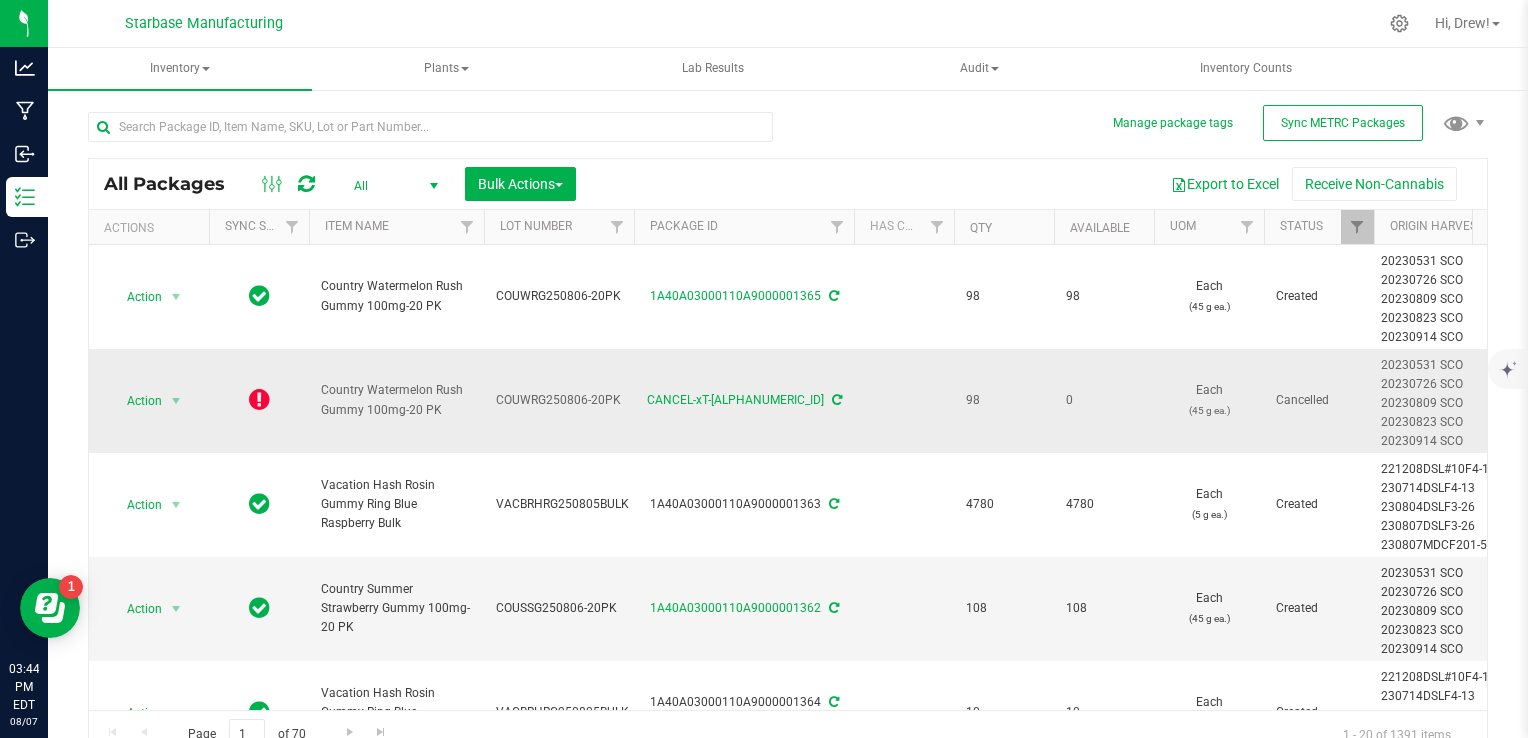 click at bounding box center [259, 399] 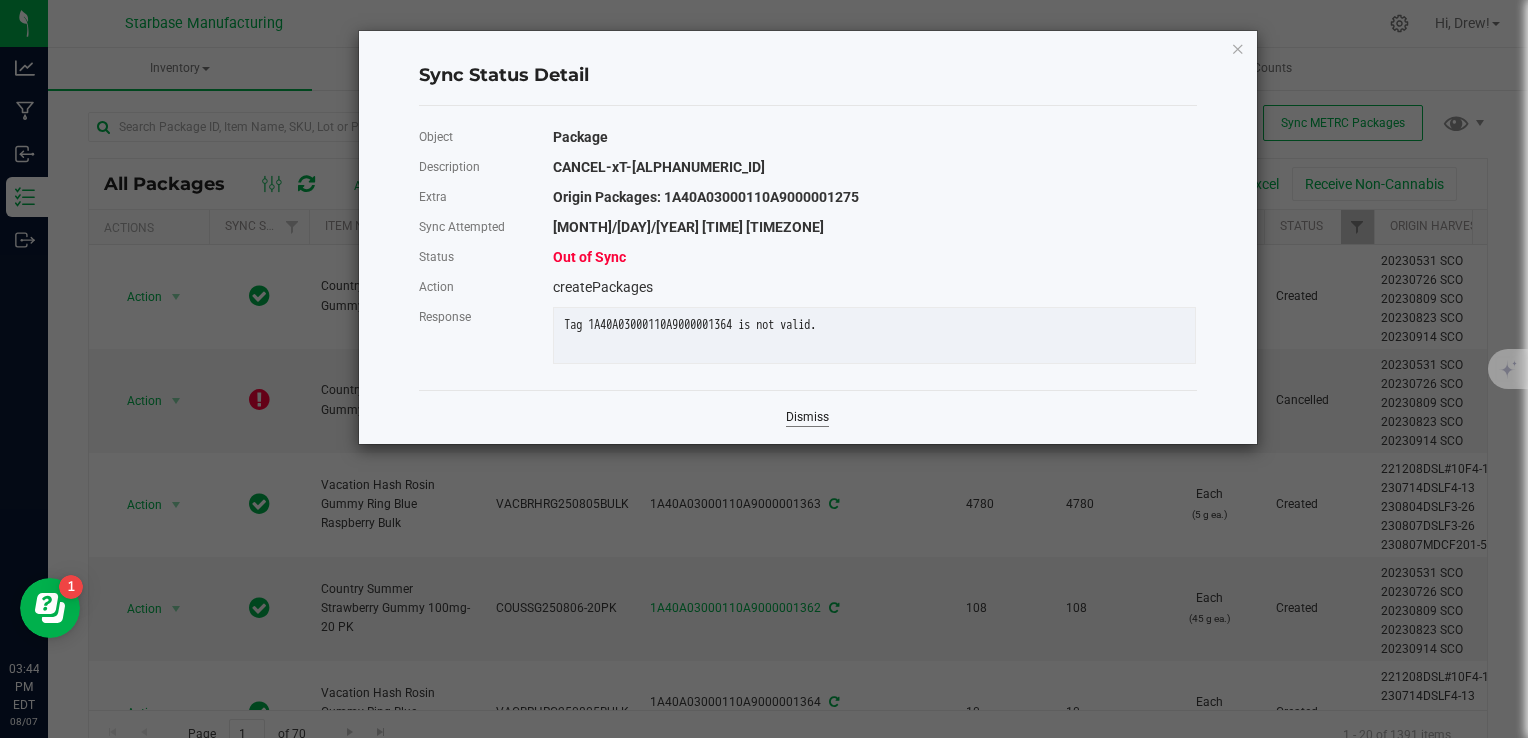 click on "Dismiss" 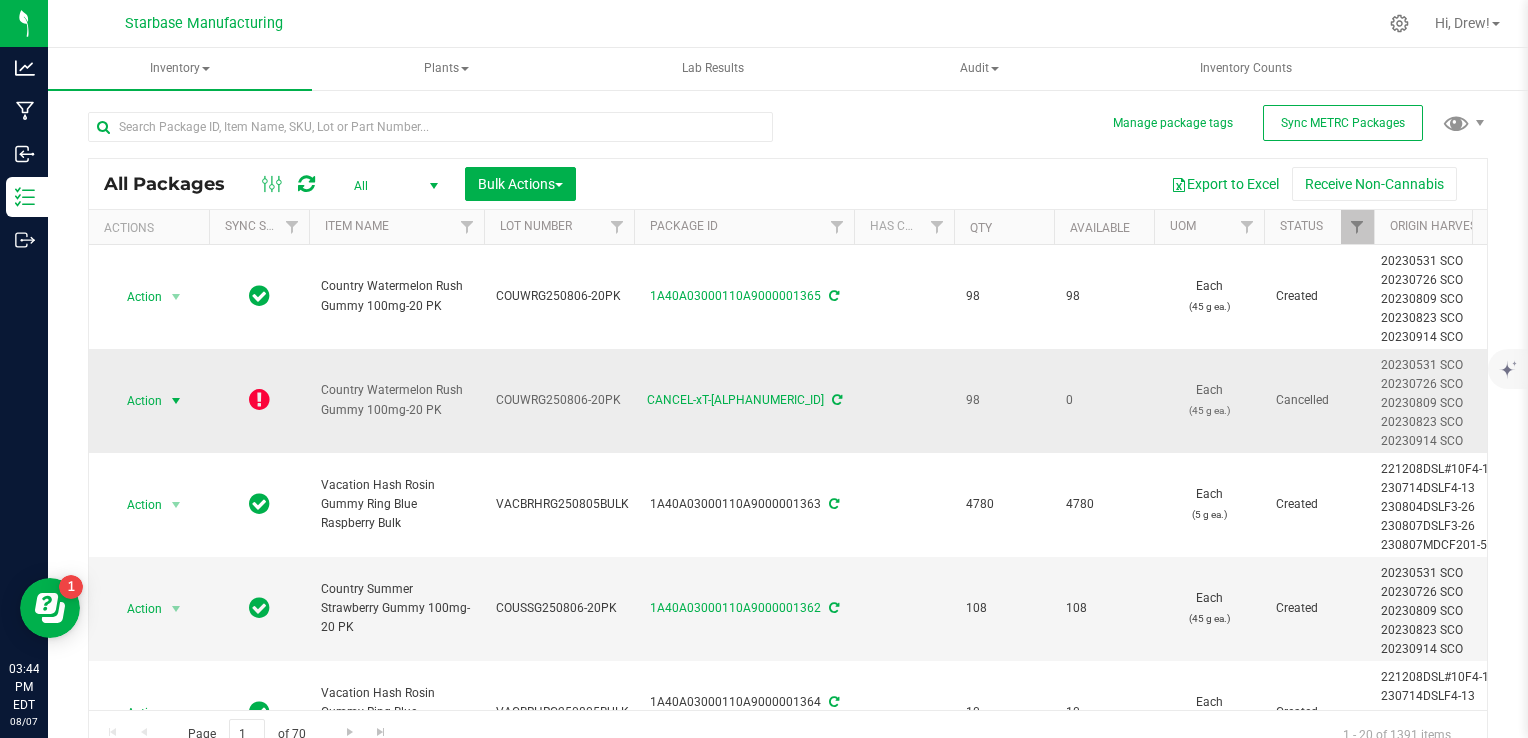 click at bounding box center [176, 401] 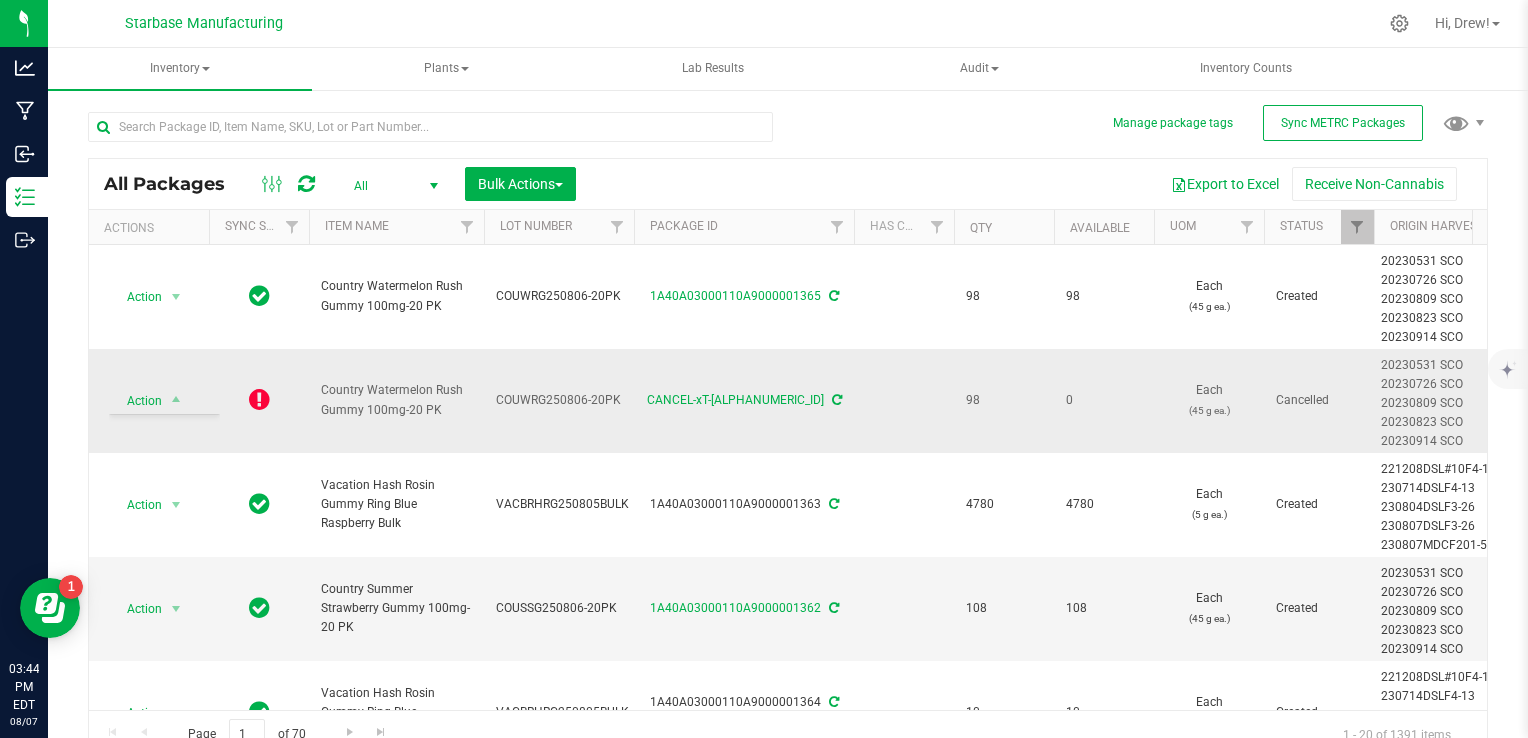 click on "Action Action Edit attributes Global inventory See history" at bounding box center (149, 401) 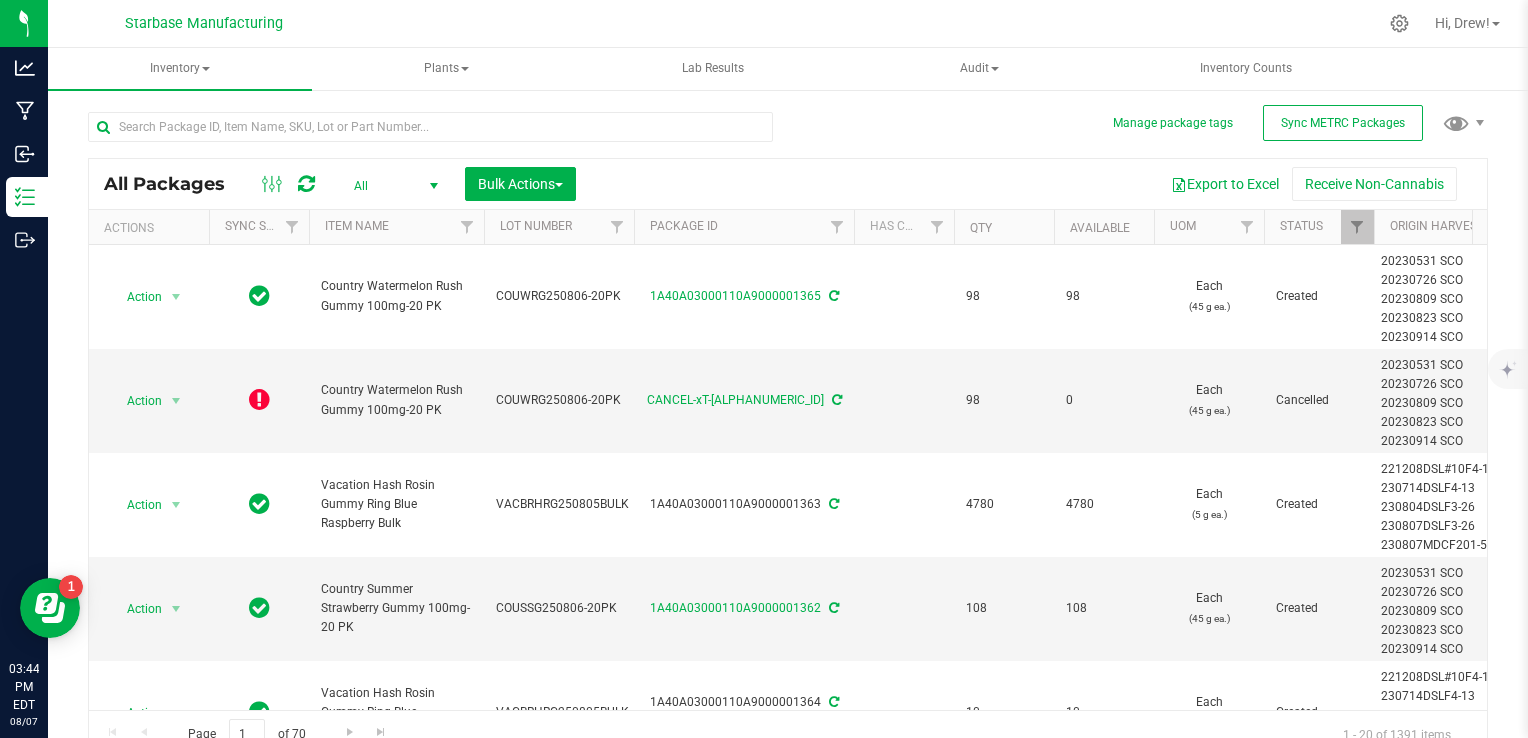 click on "All" at bounding box center (392, 186) 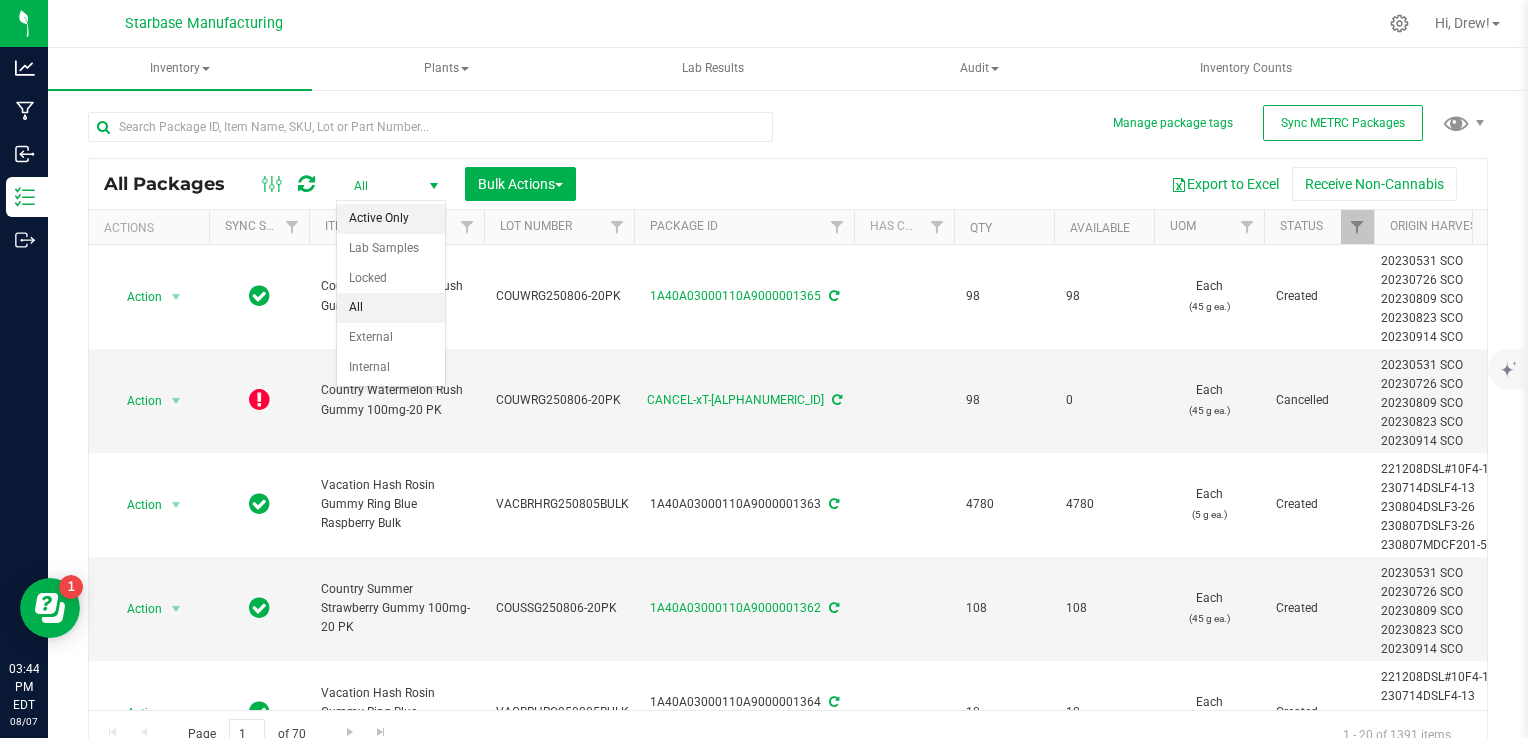 click on "Active Only" at bounding box center (391, 219) 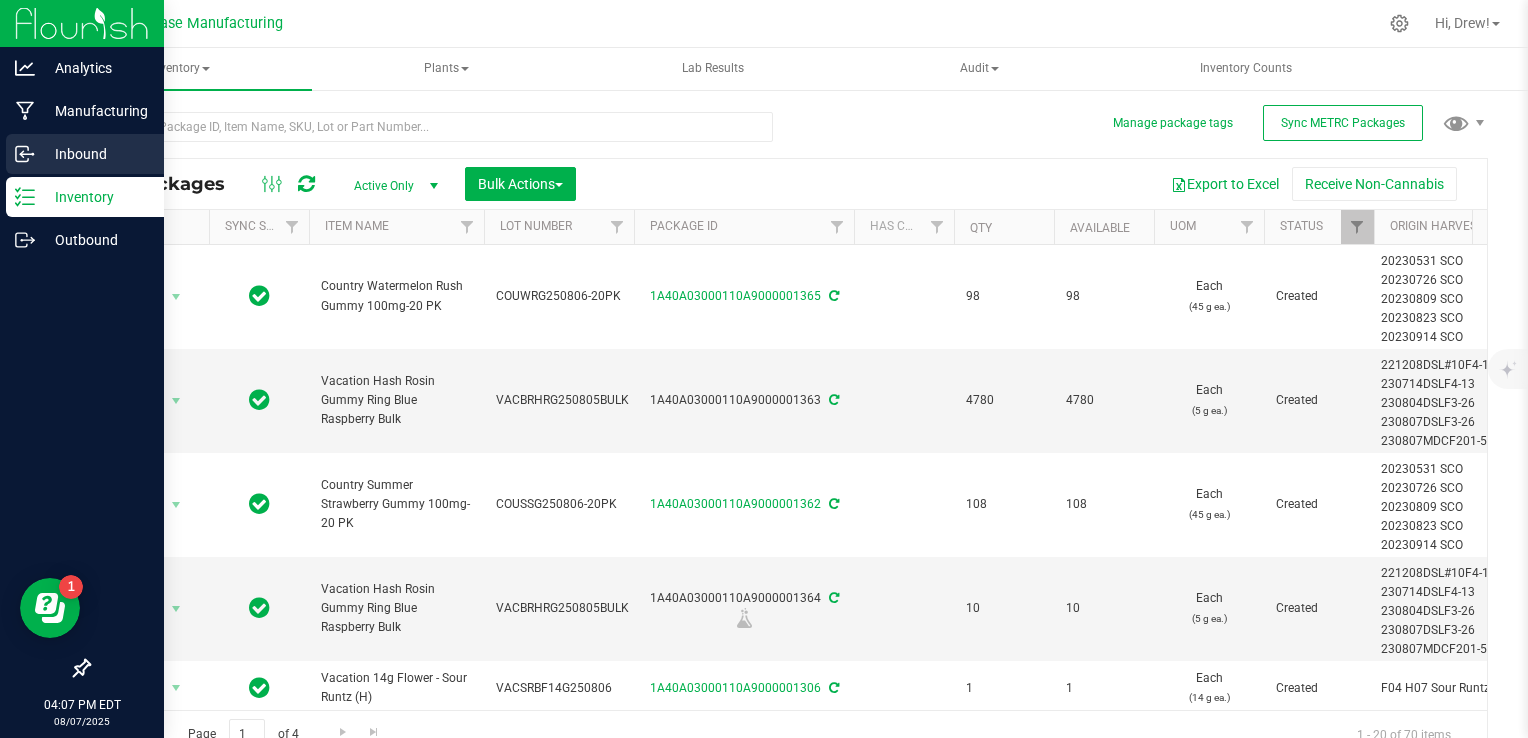 click on "Inbound" at bounding box center [85, 154] 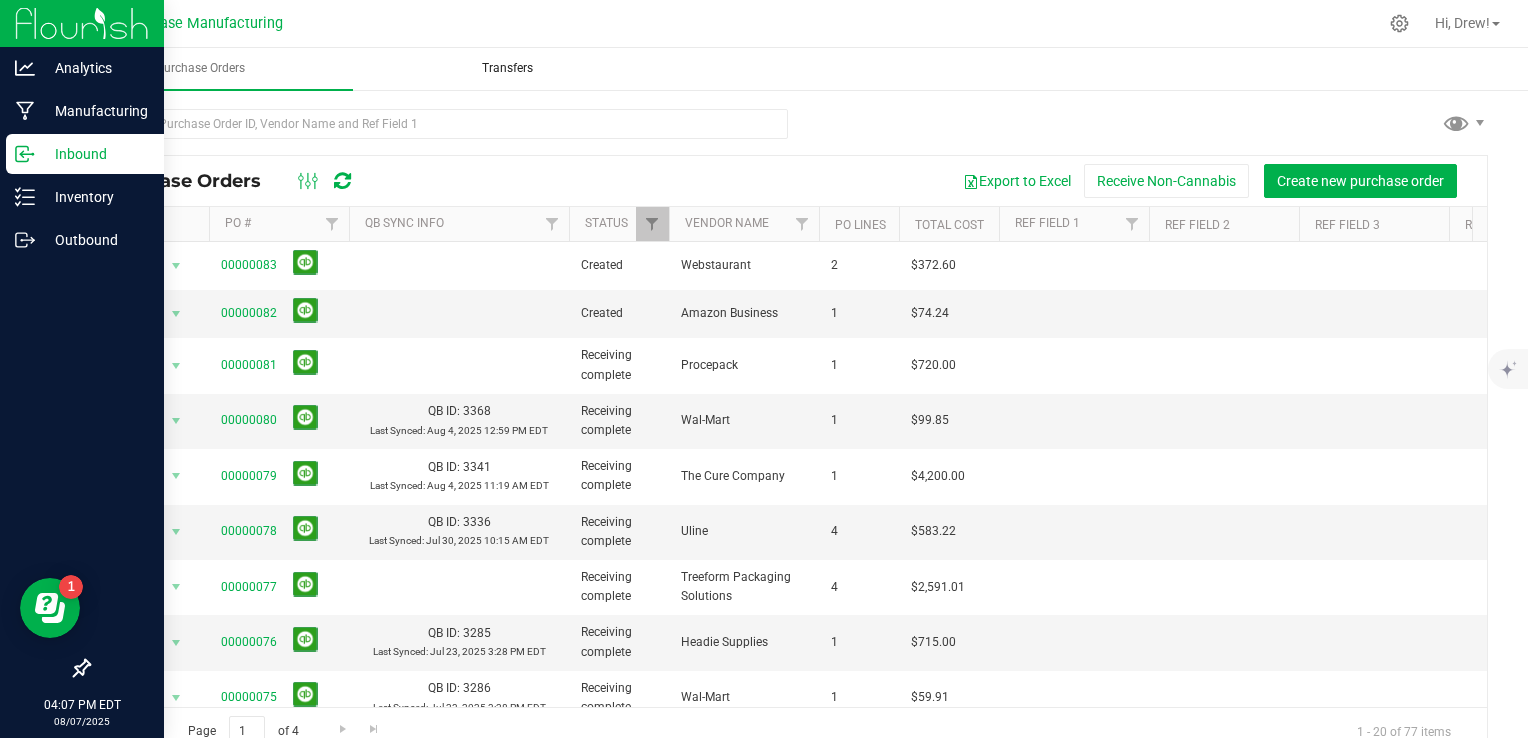 click on "Transfers" at bounding box center (507, 68) 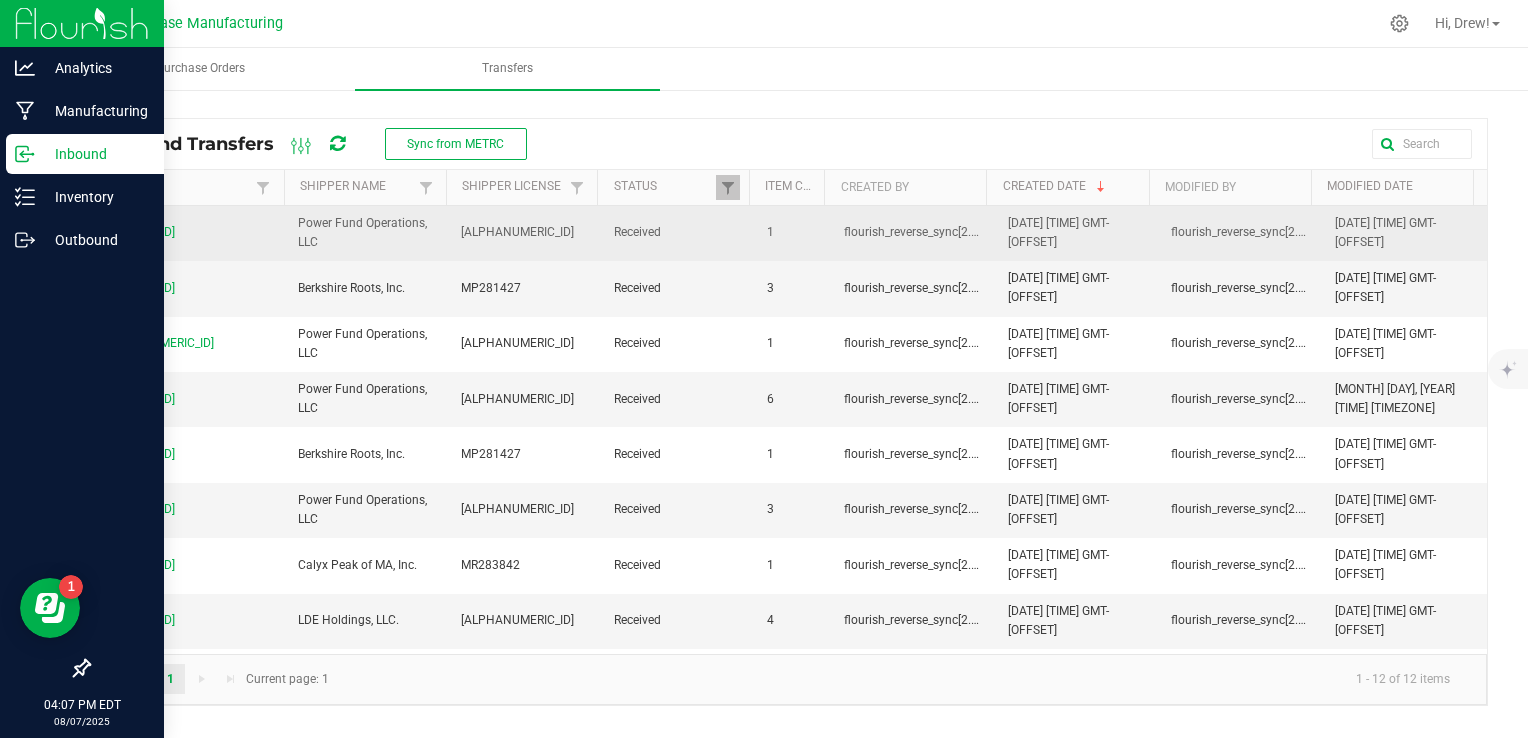 click on "[ALPHANUMERIC_ID]" at bounding box center [525, 233] 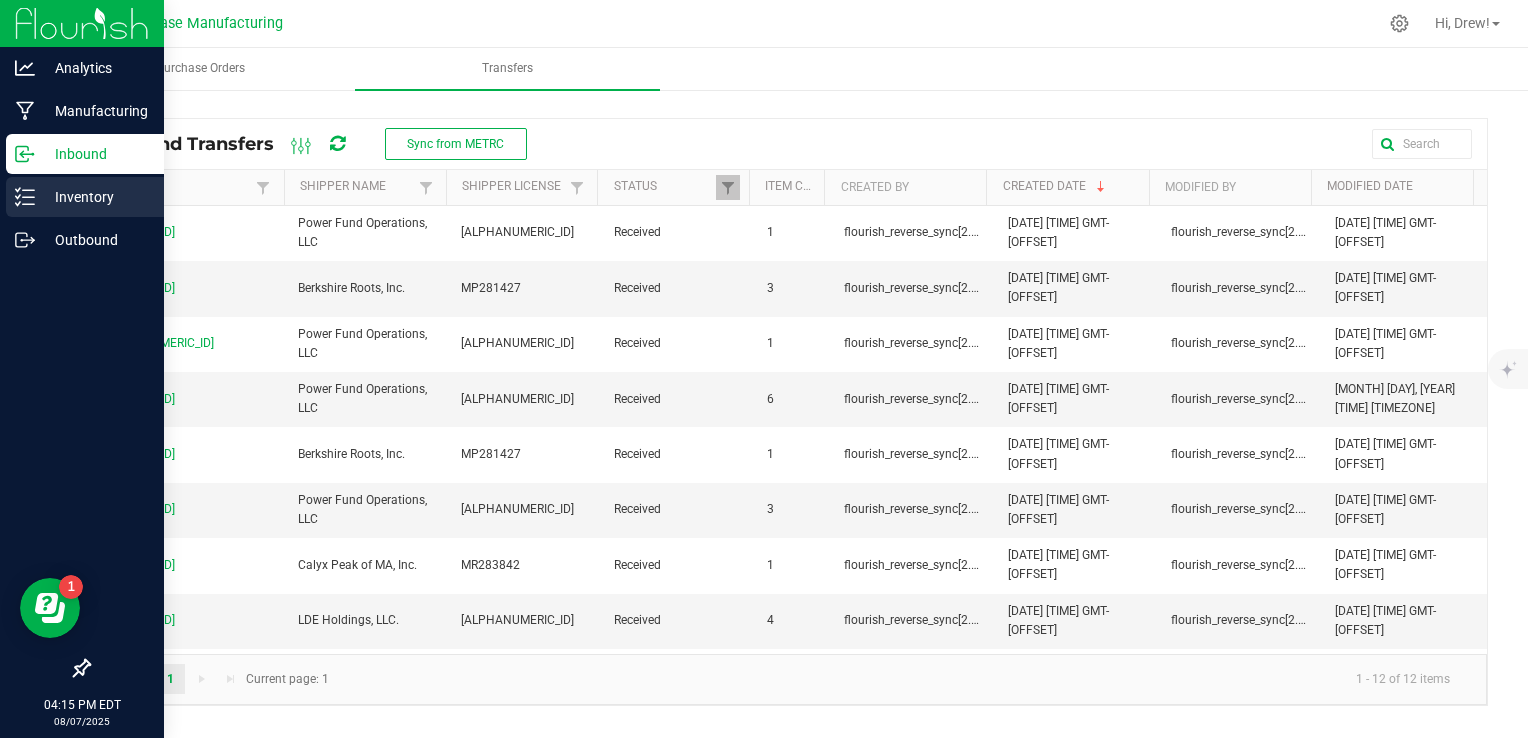click 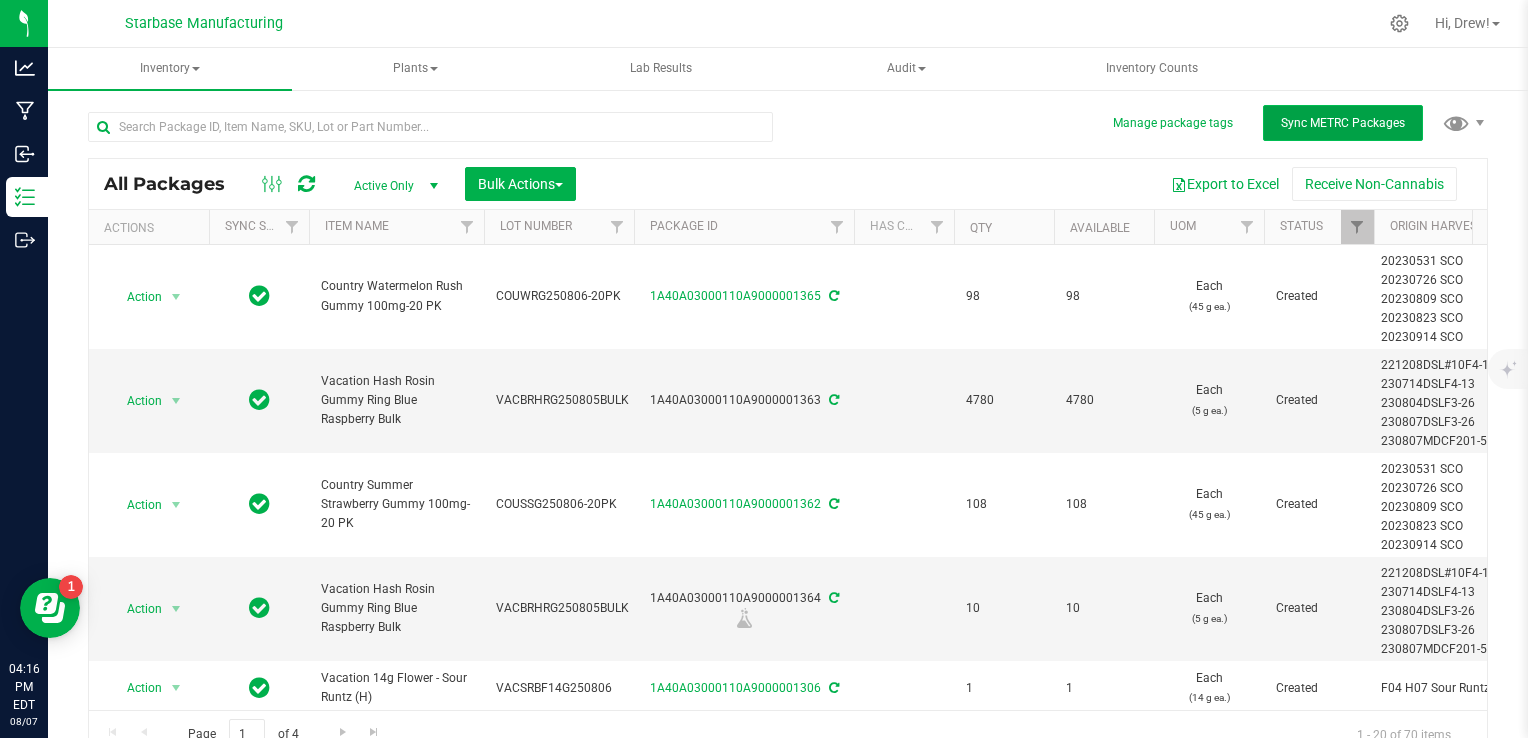 click on "Sync METRC Packages" at bounding box center (1343, 123) 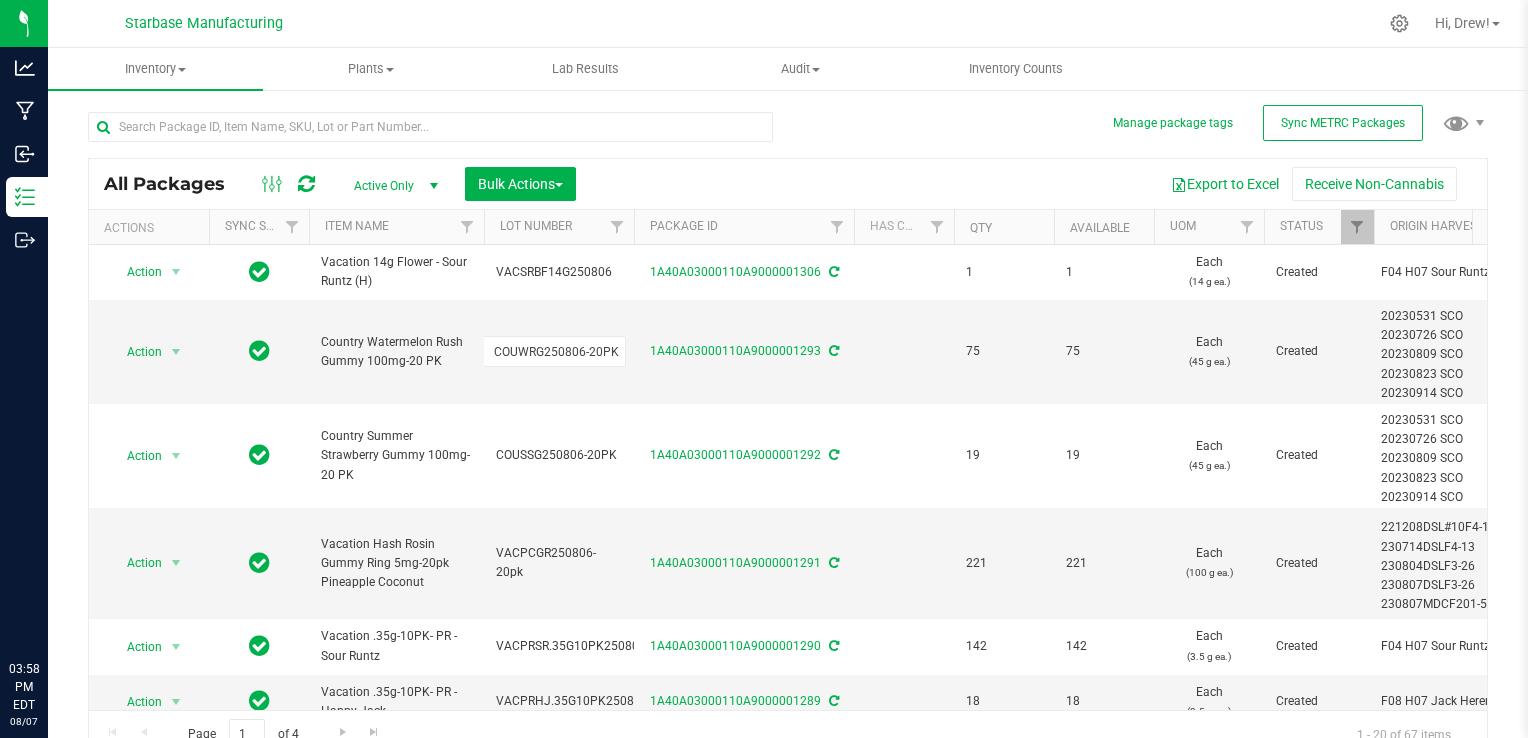 scroll, scrollTop: 0, scrollLeft: 0, axis: both 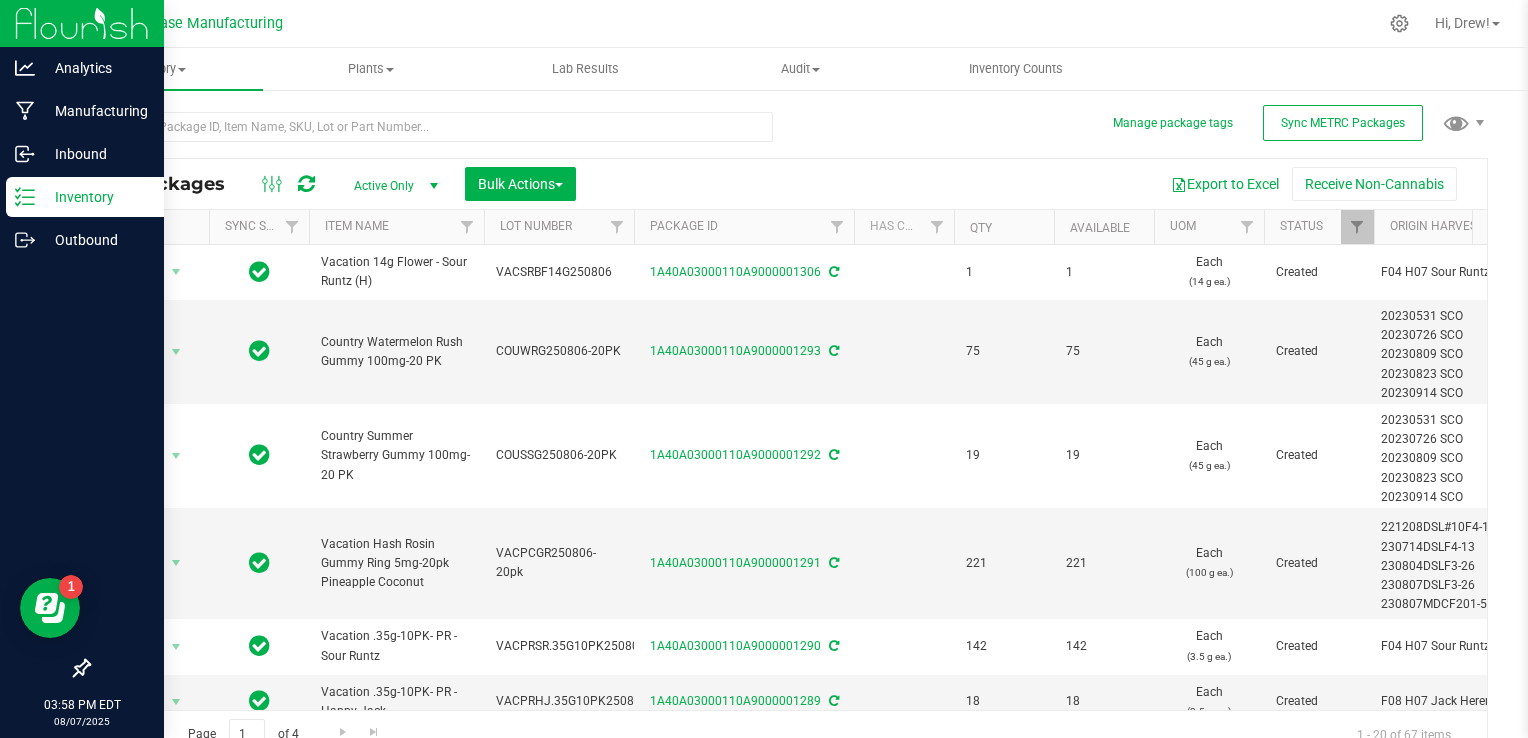 drag, startPoint x: 73, startPoint y: 158, endPoint x: 48, endPoint y: 206, distance: 54.120235 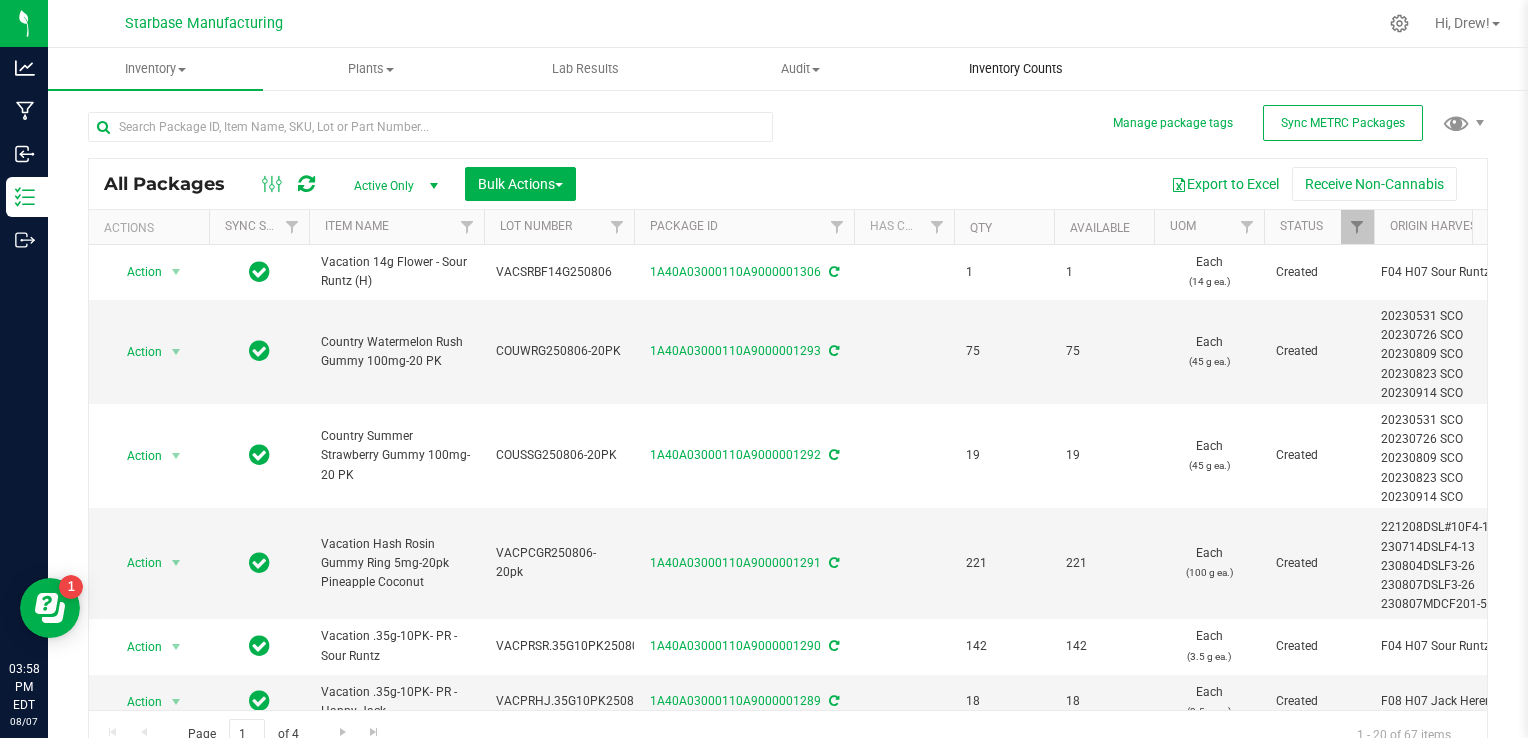 click on "Inventory Counts" at bounding box center (1016, 69) 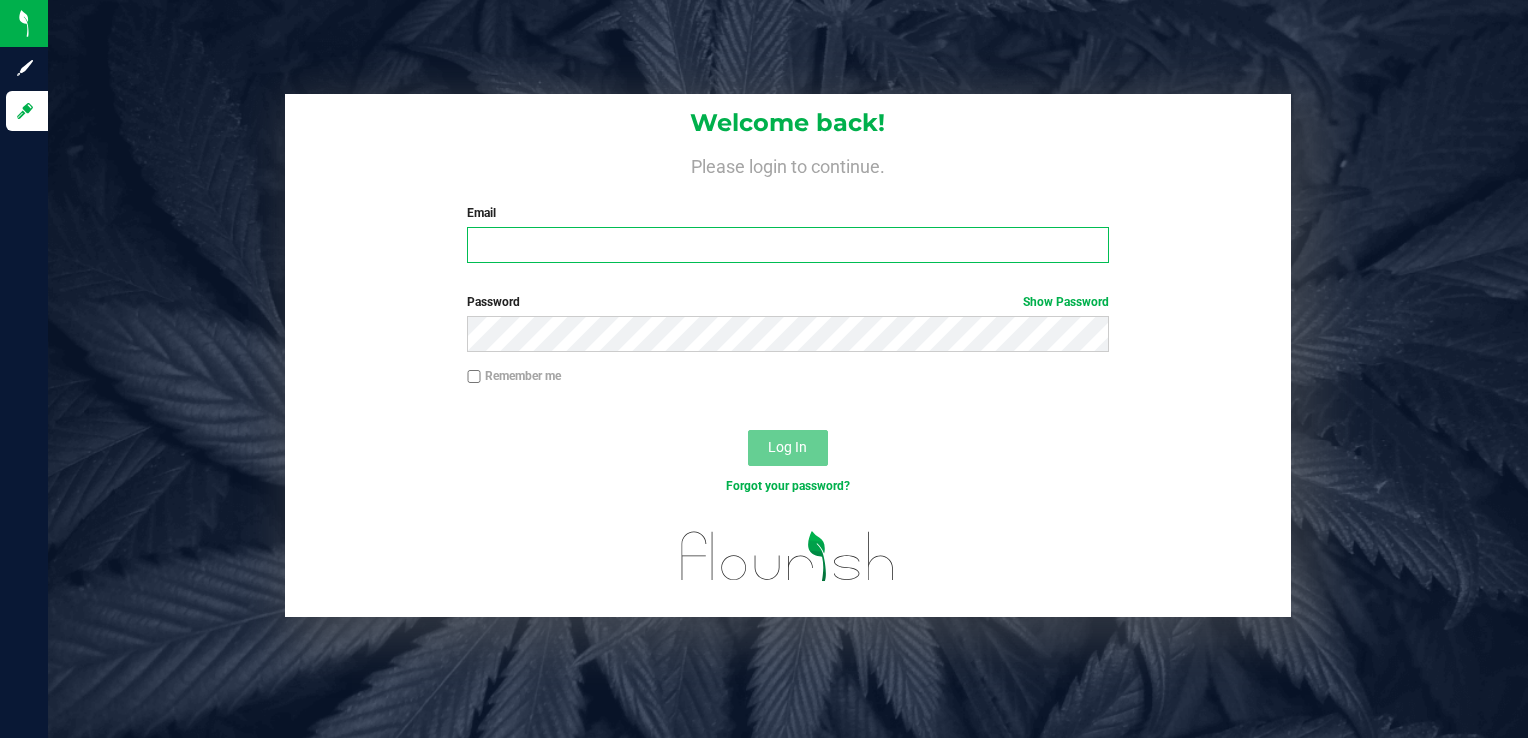 type on "[EMAIL]" 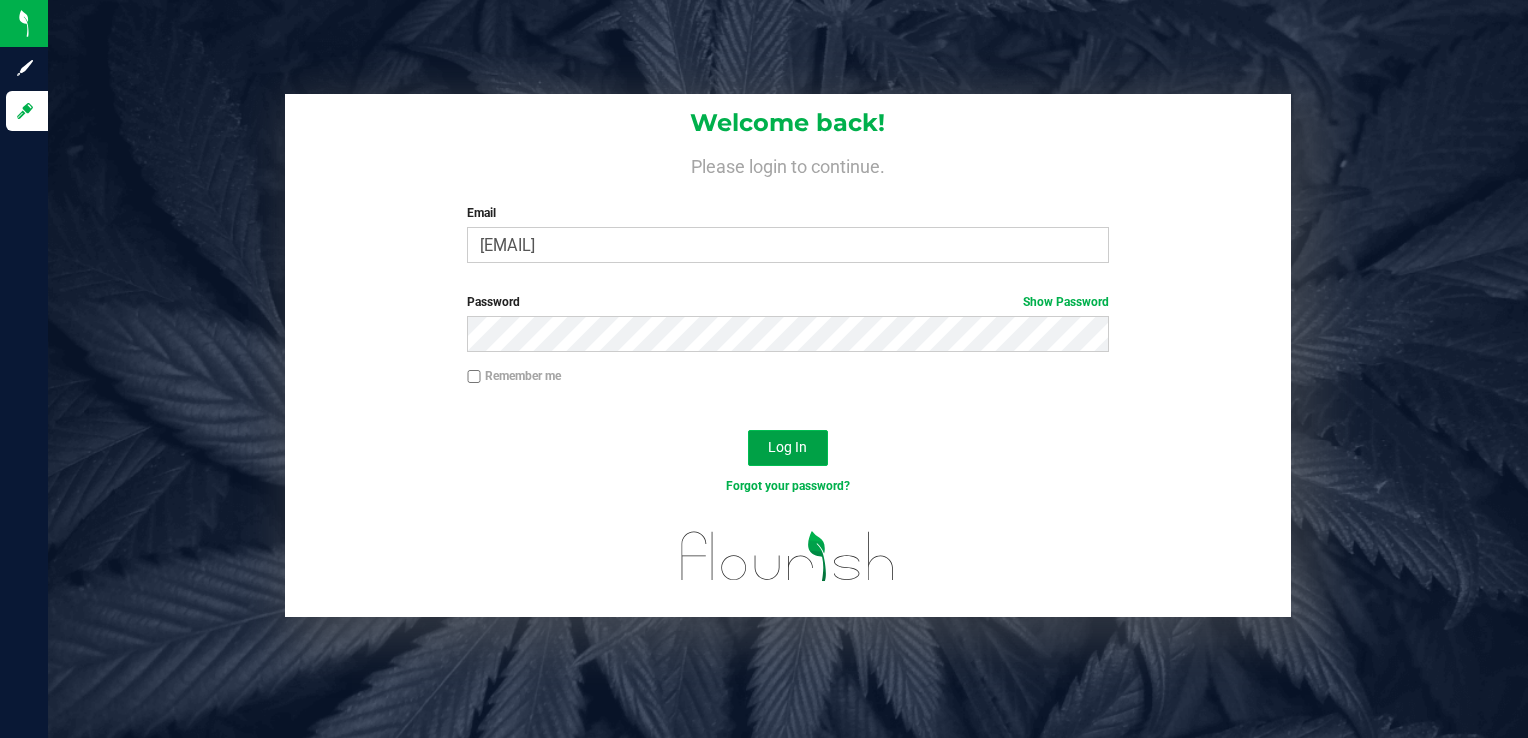 click on "Log In" at bounding box center [788, 448] 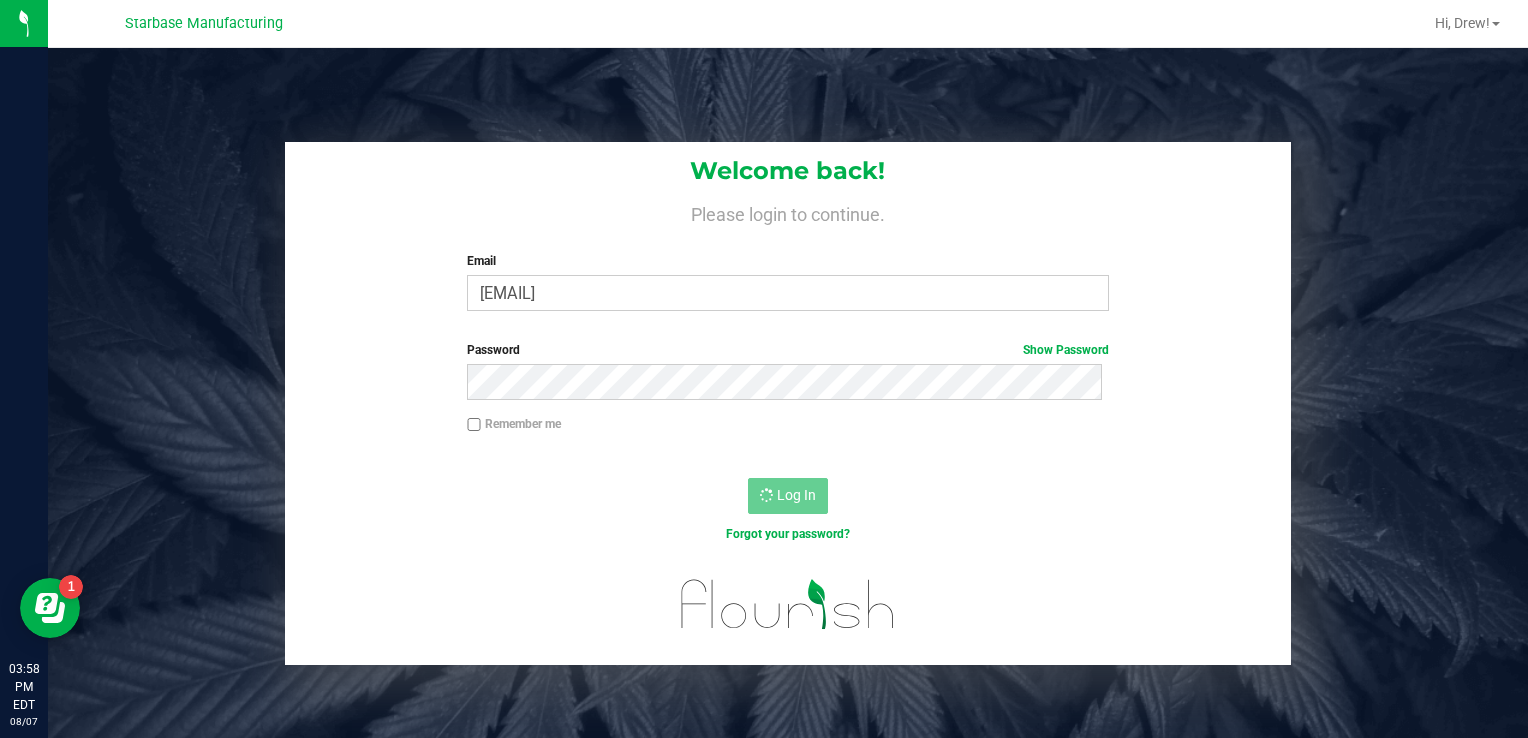 scroll, scrollTop: 0, scrollLeft: 0, axis: both 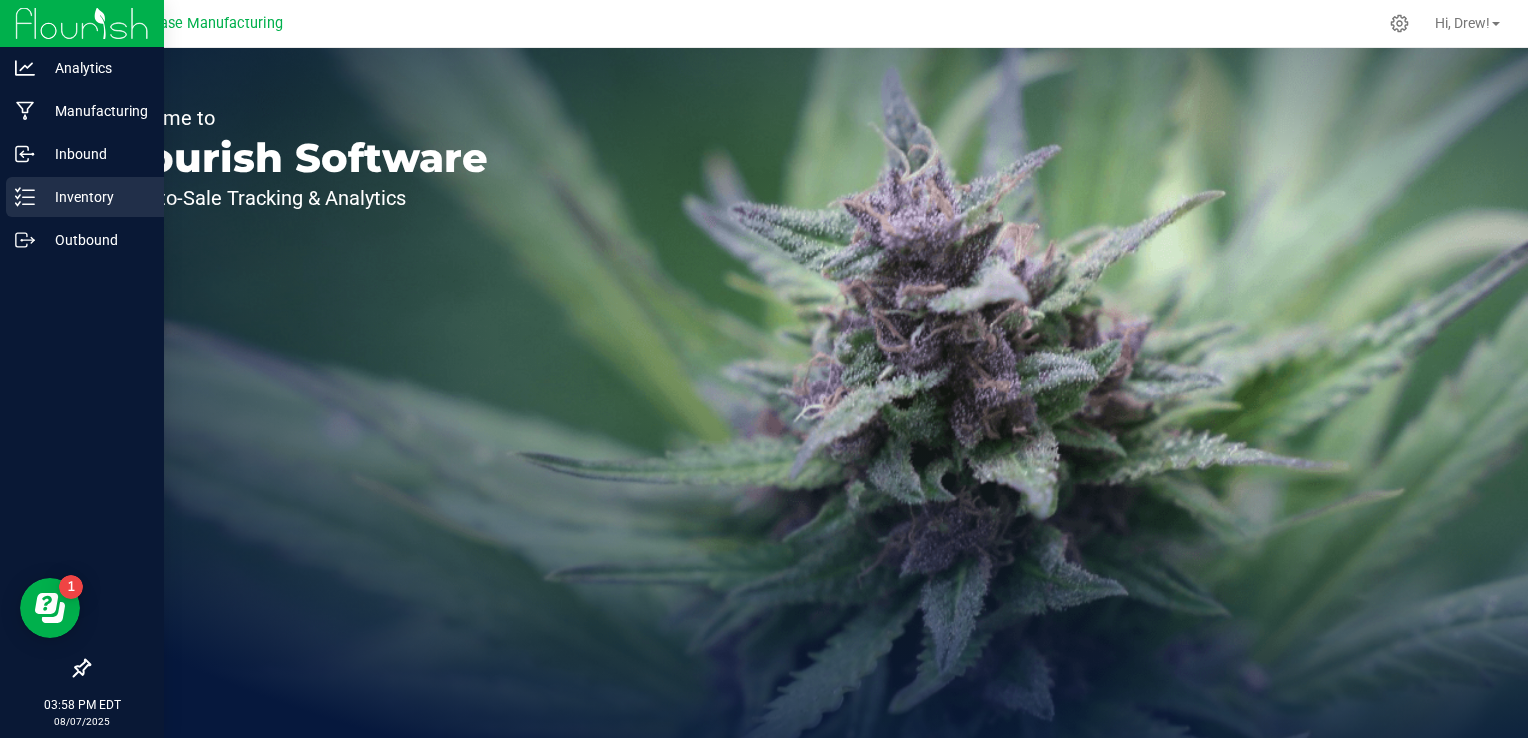 click on "Inventory" at bounding box center (95, 197) 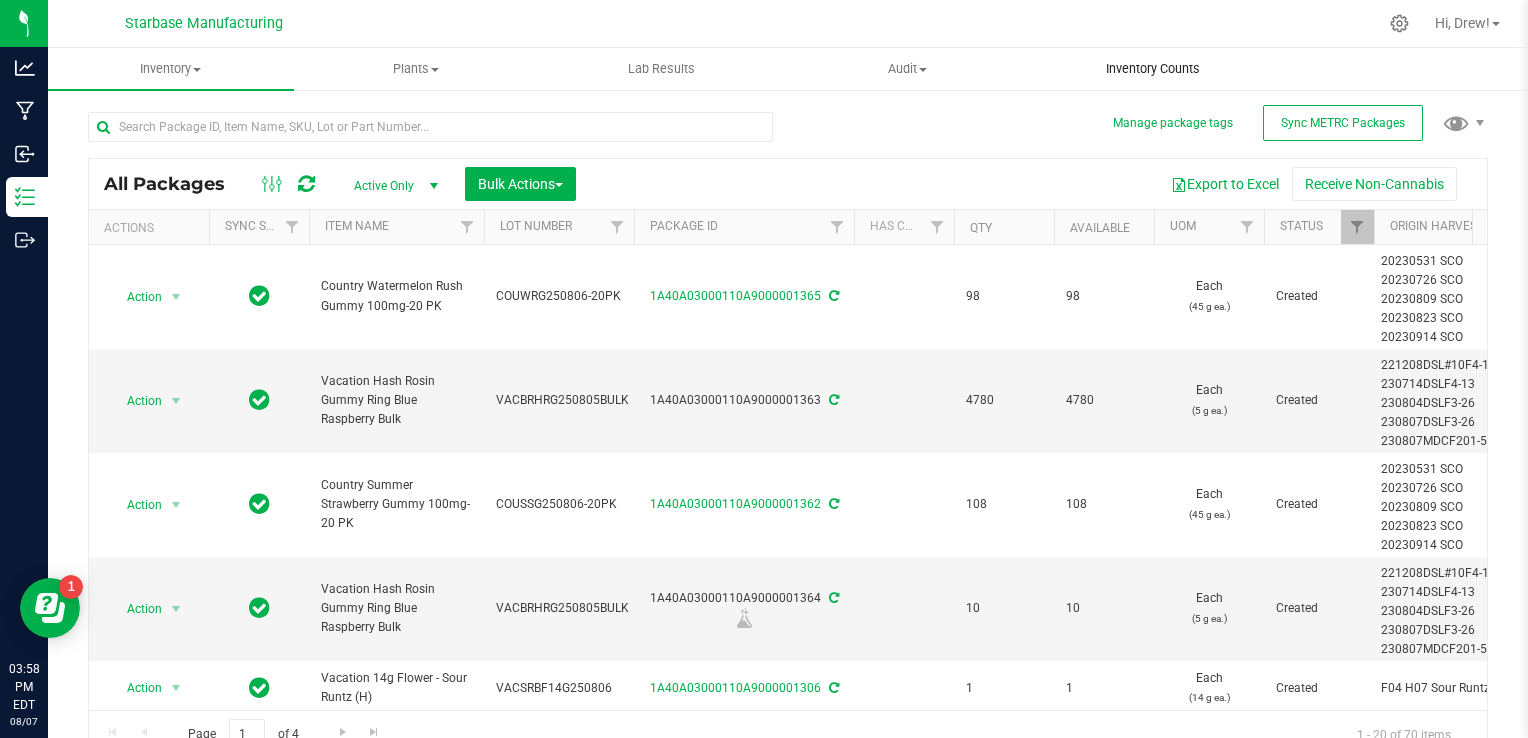 click on "Inventory Counts" at bounding box center (1153, 69) 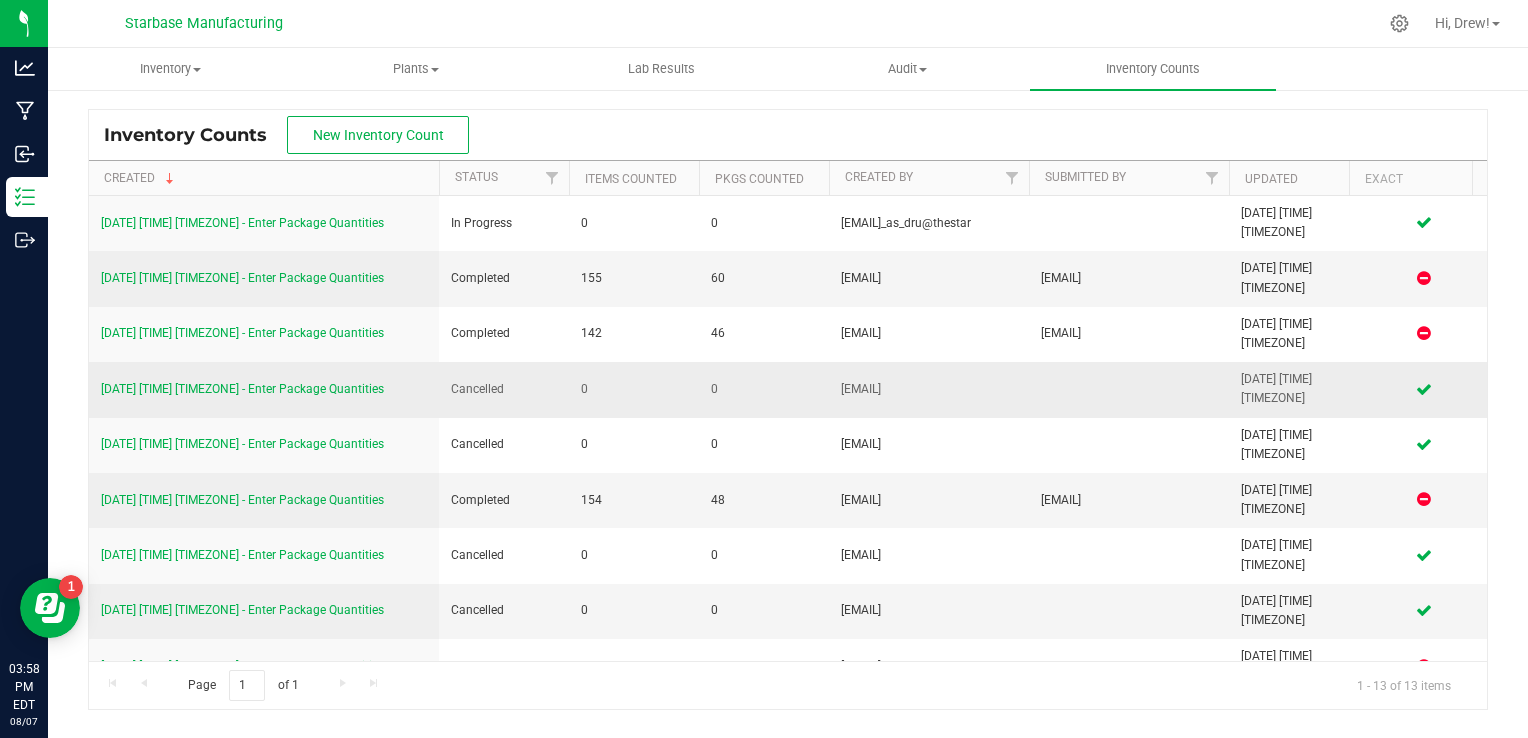 click on "[EMAIL]" at bounding box center [929, 389] 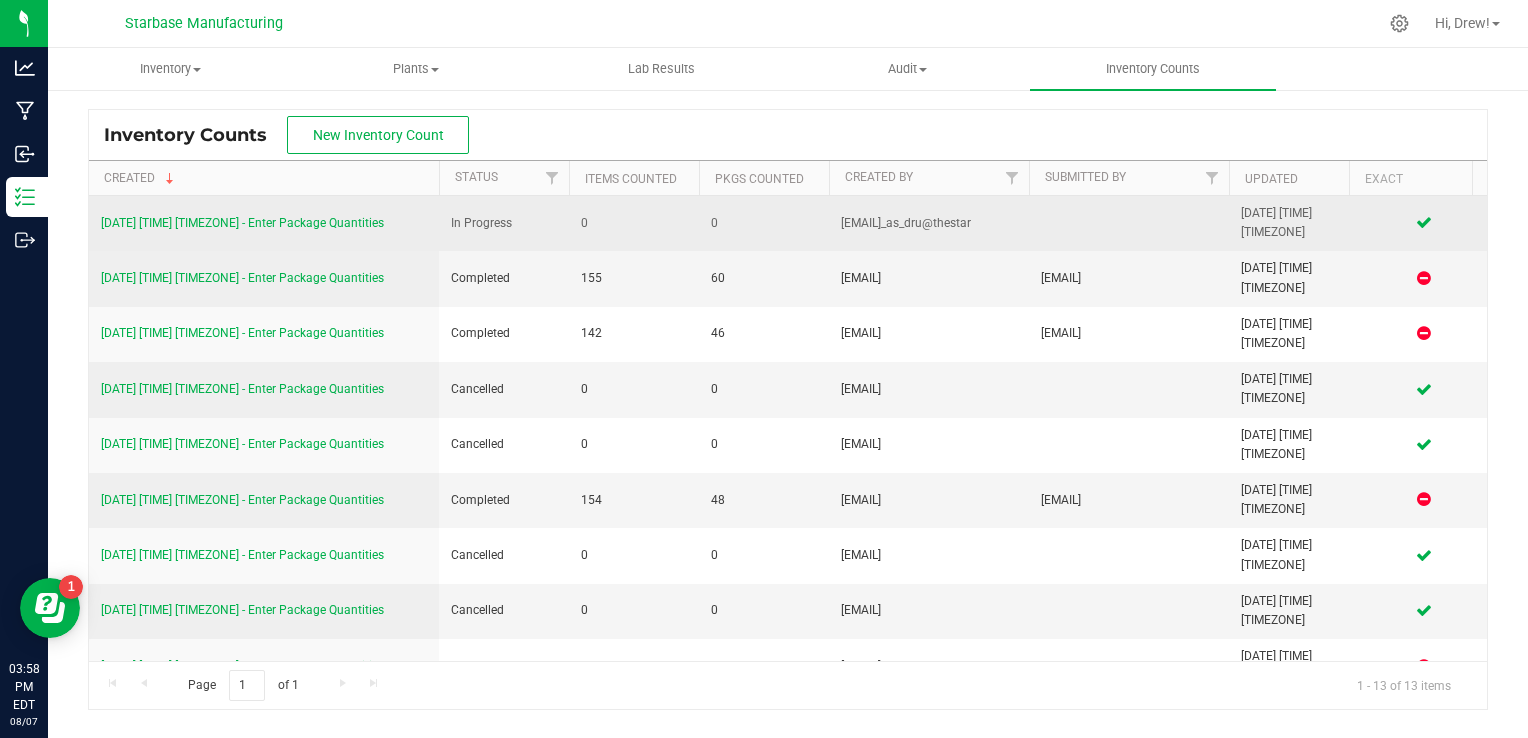 scroll, scrollTop: 0, scrollLeft: 0, axis: both 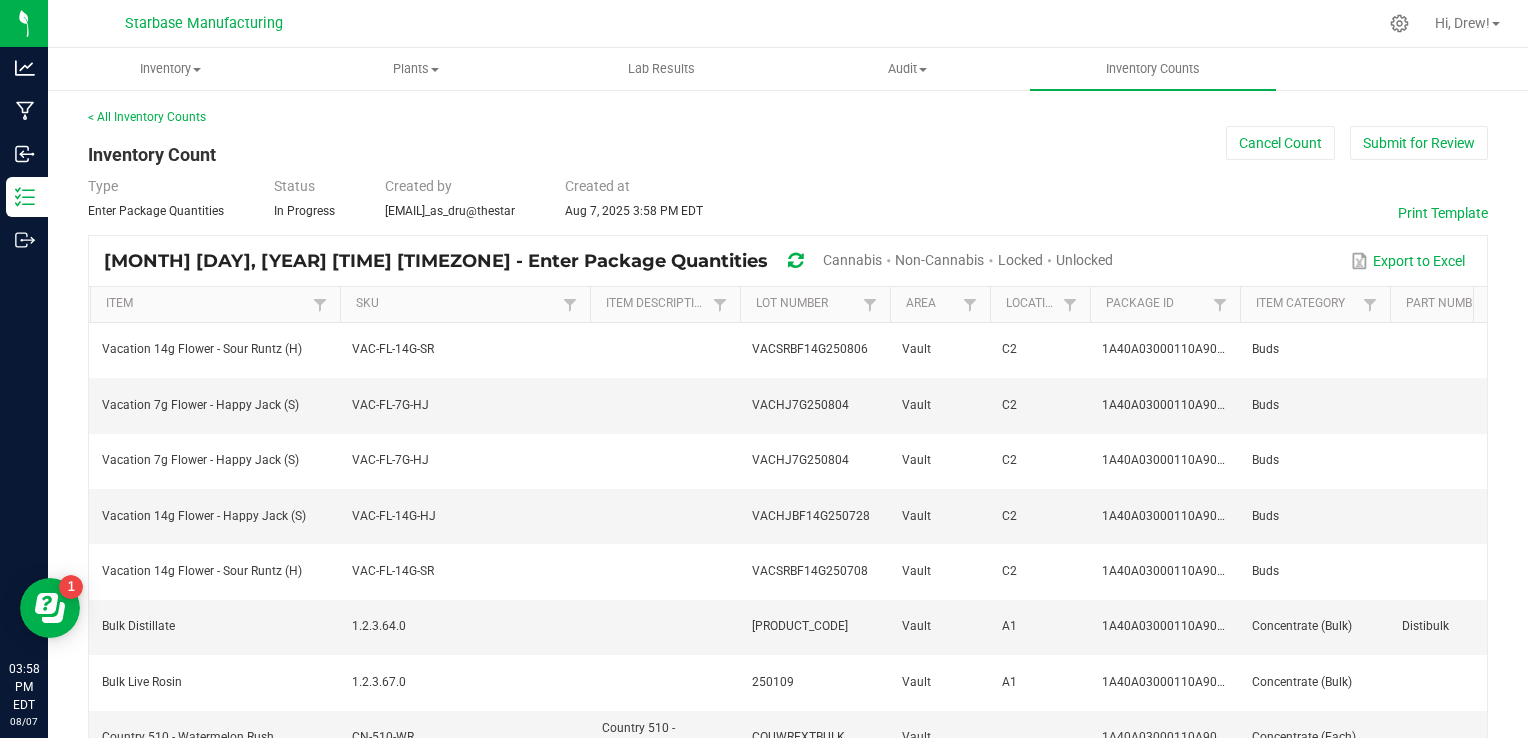 click on "Cannabis" at bounding box center (852, 260) 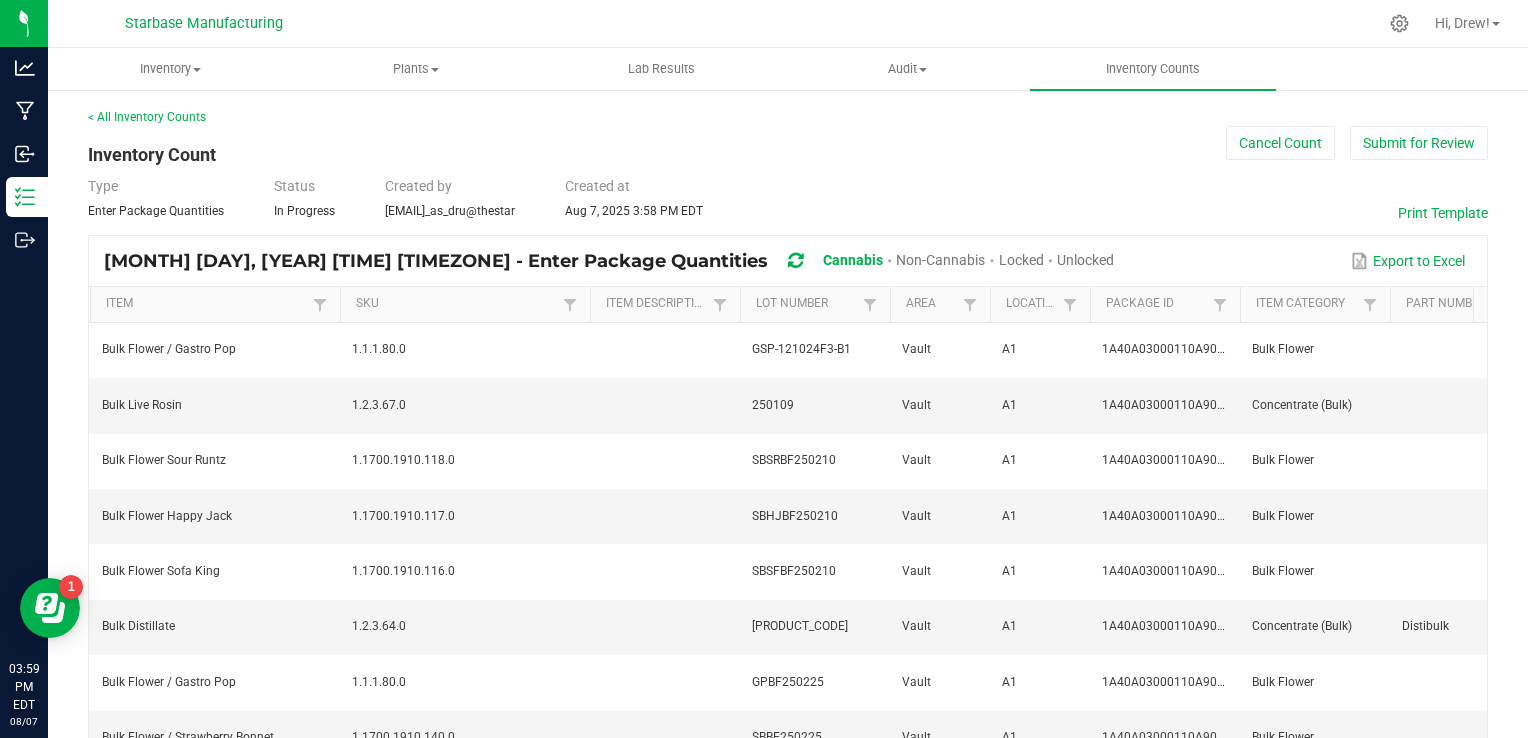 click on "Non-Cannabis" at bounding box center [940, 260] 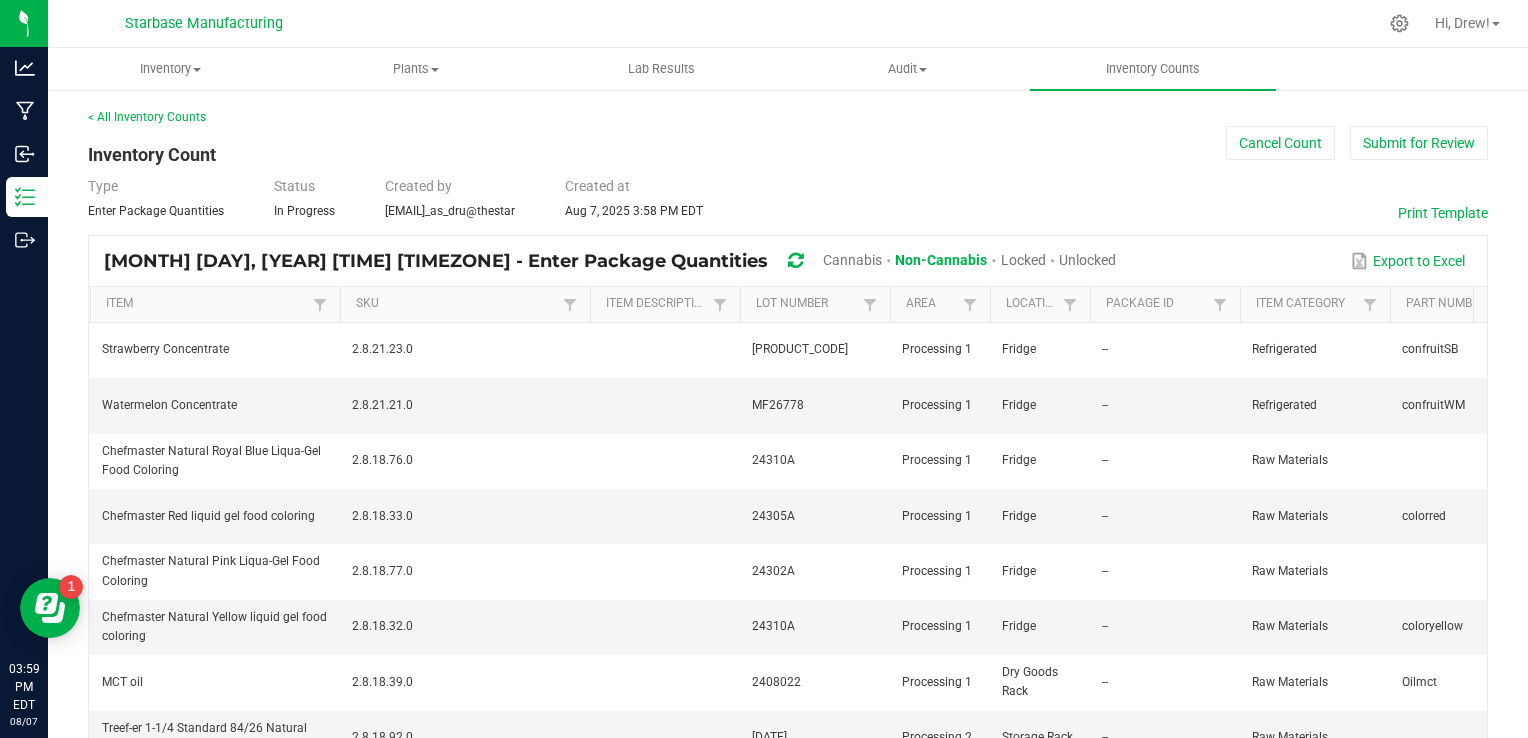 click on "Cannabis" at bounding box center (852, 260) 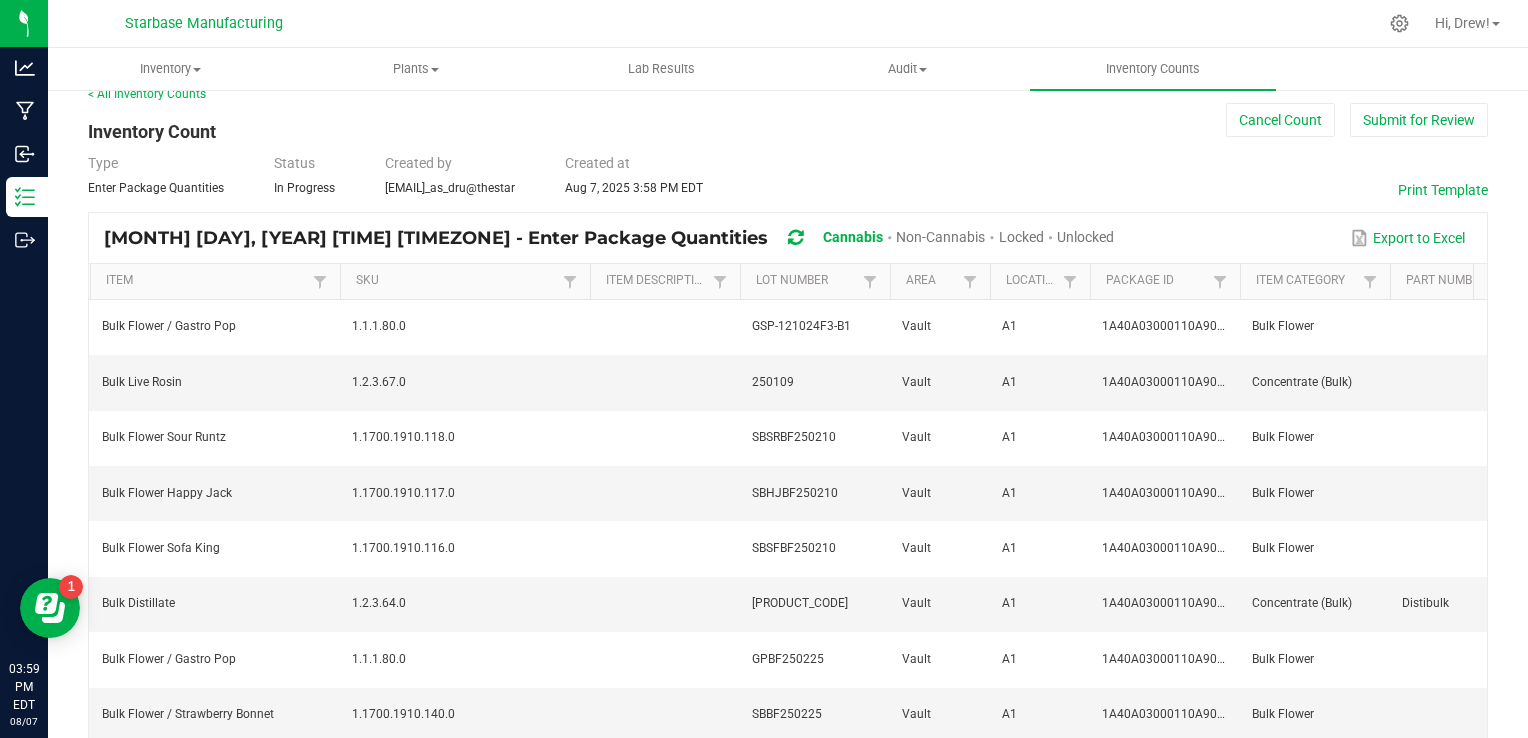 scroll, scrollTop: 0, scrollLeft: 0, axis: both 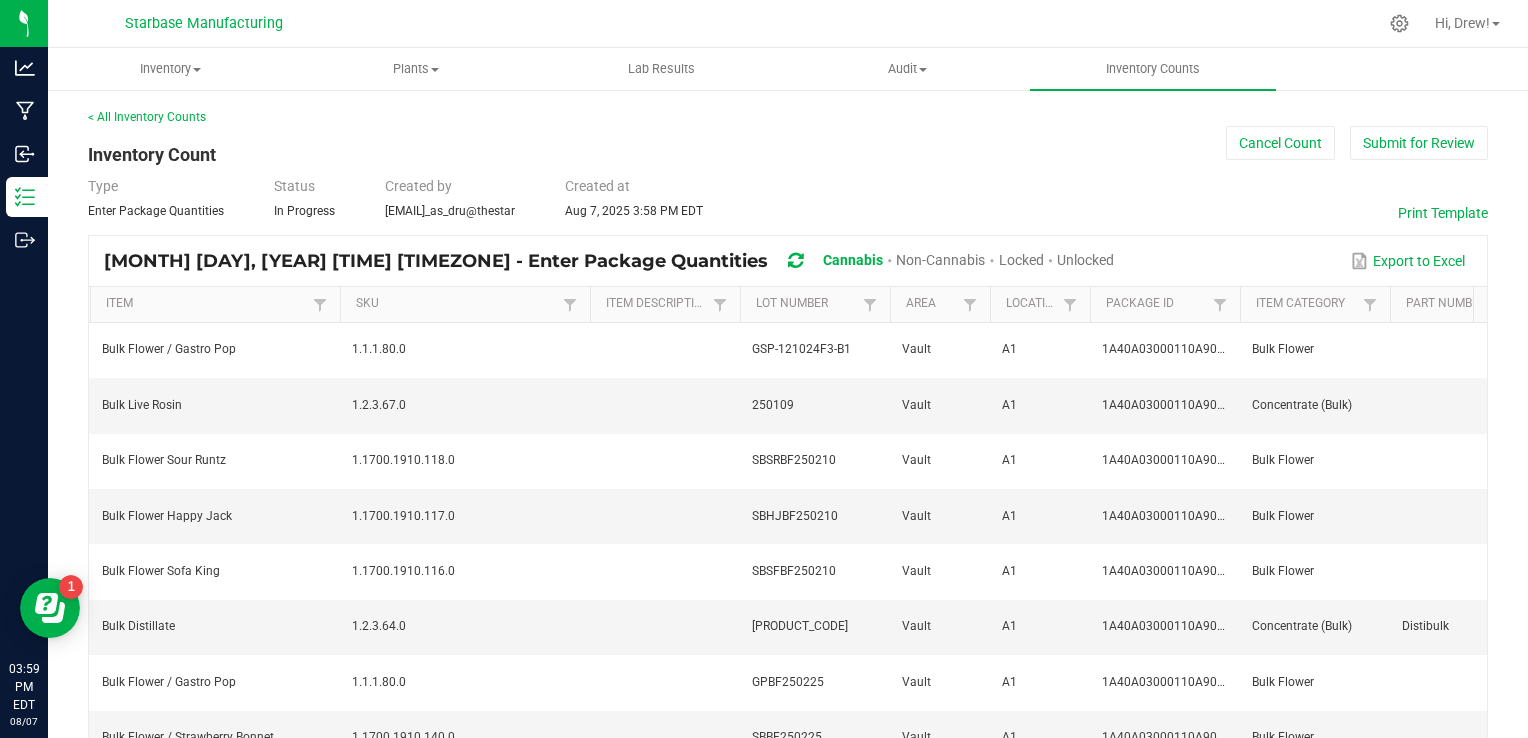 click on "Non-Cannabis" at bounding box center (940, 260) 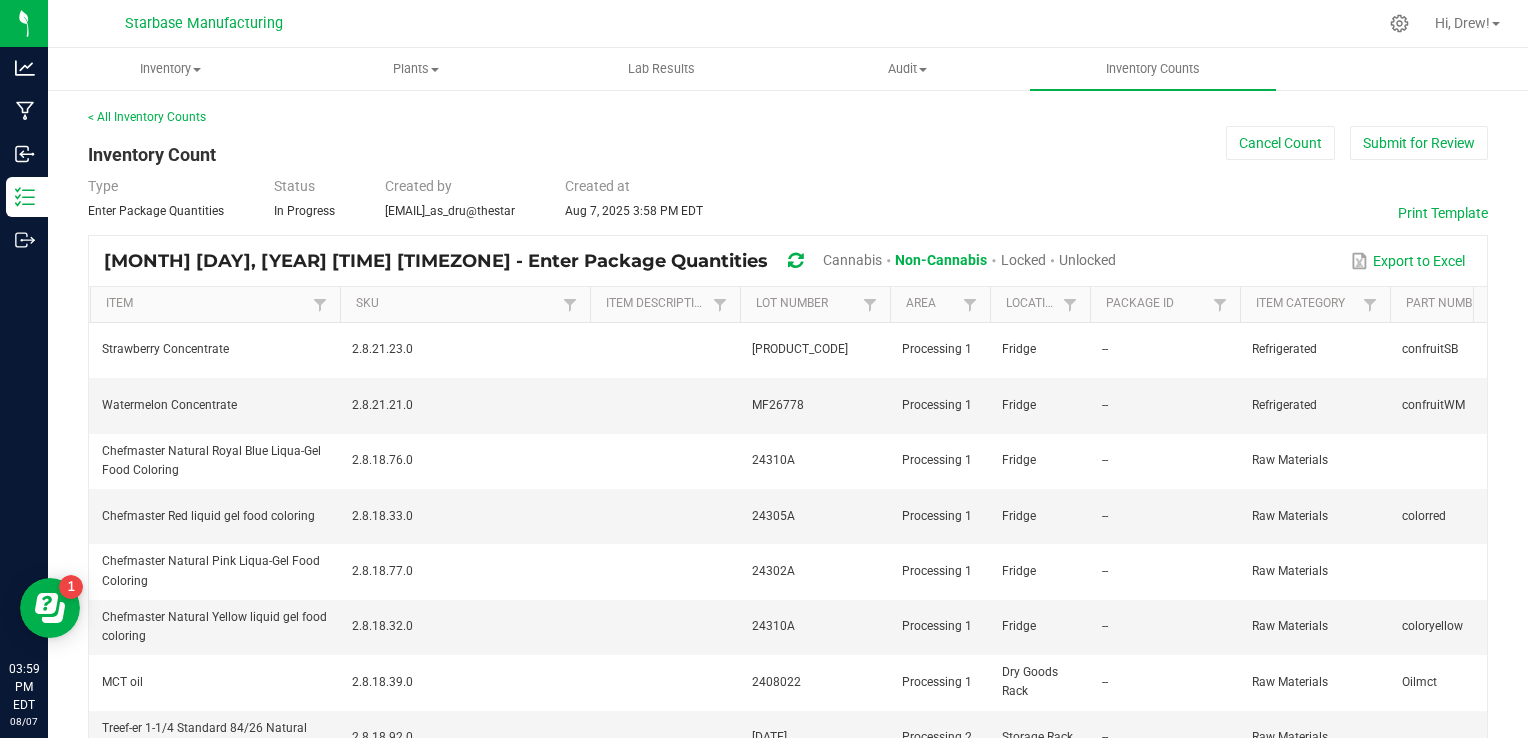 click on "Cannabis" at bounding box center (852, 260) 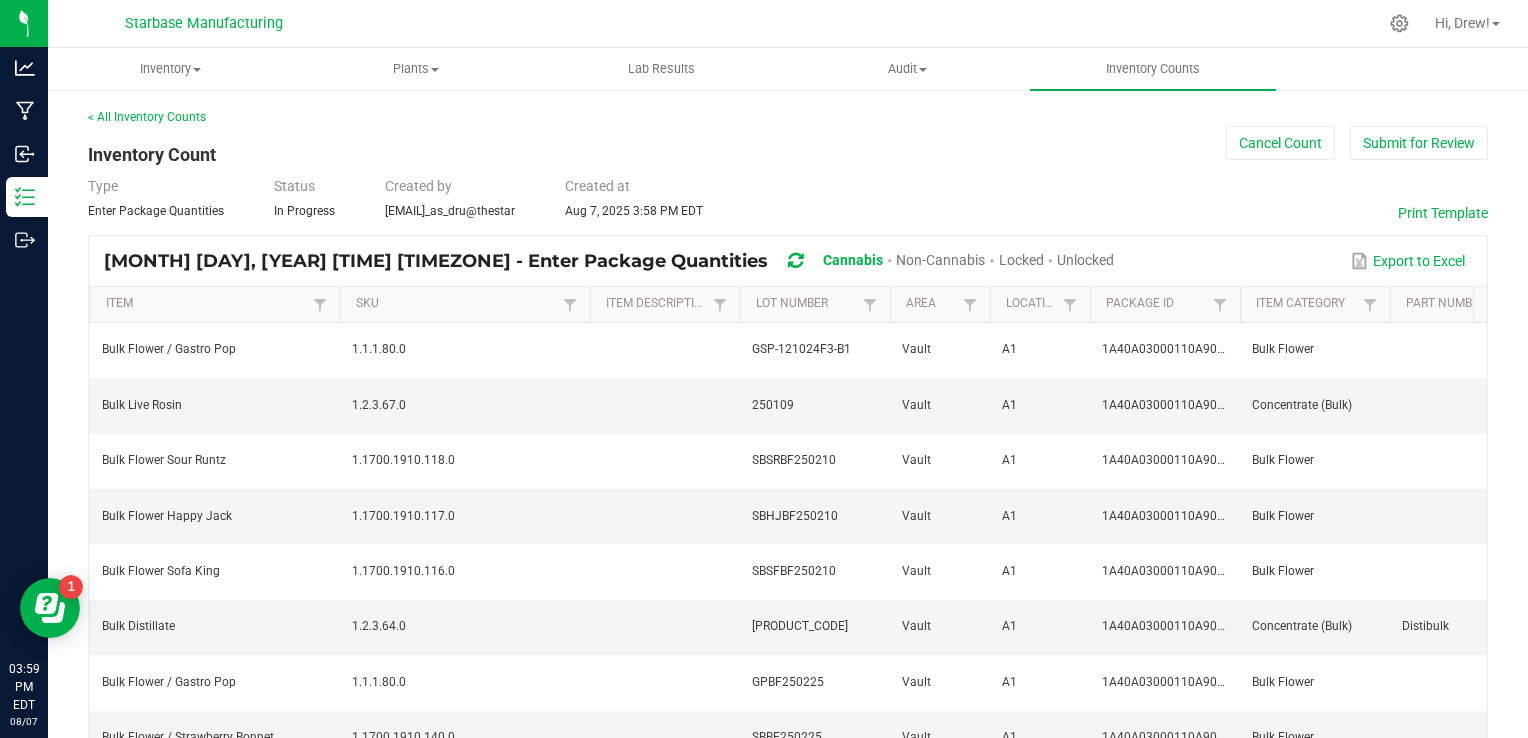 click on "Non-Cannabis" at bounding box center [940, 260] 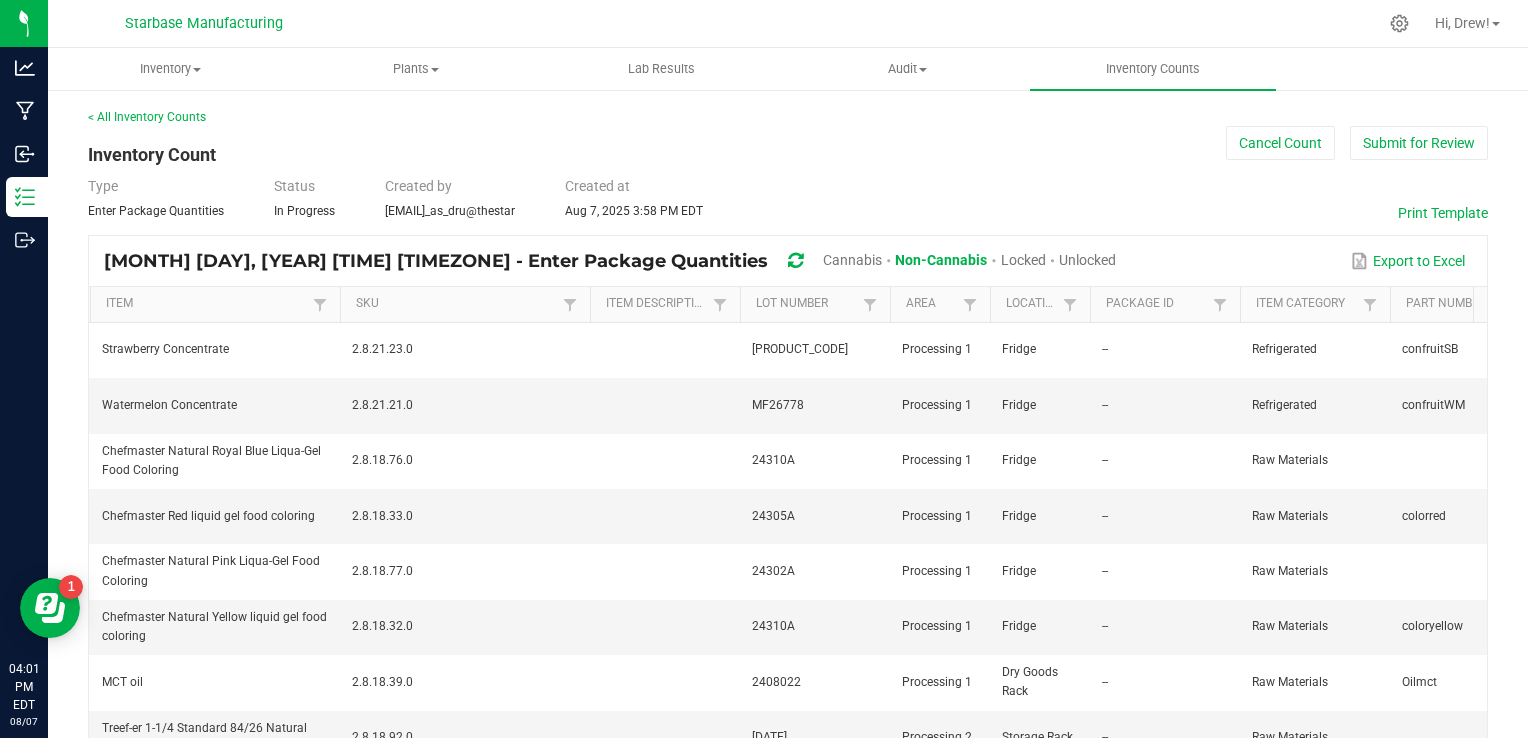 click on "Cannabis" at bounding box center (852, 260) 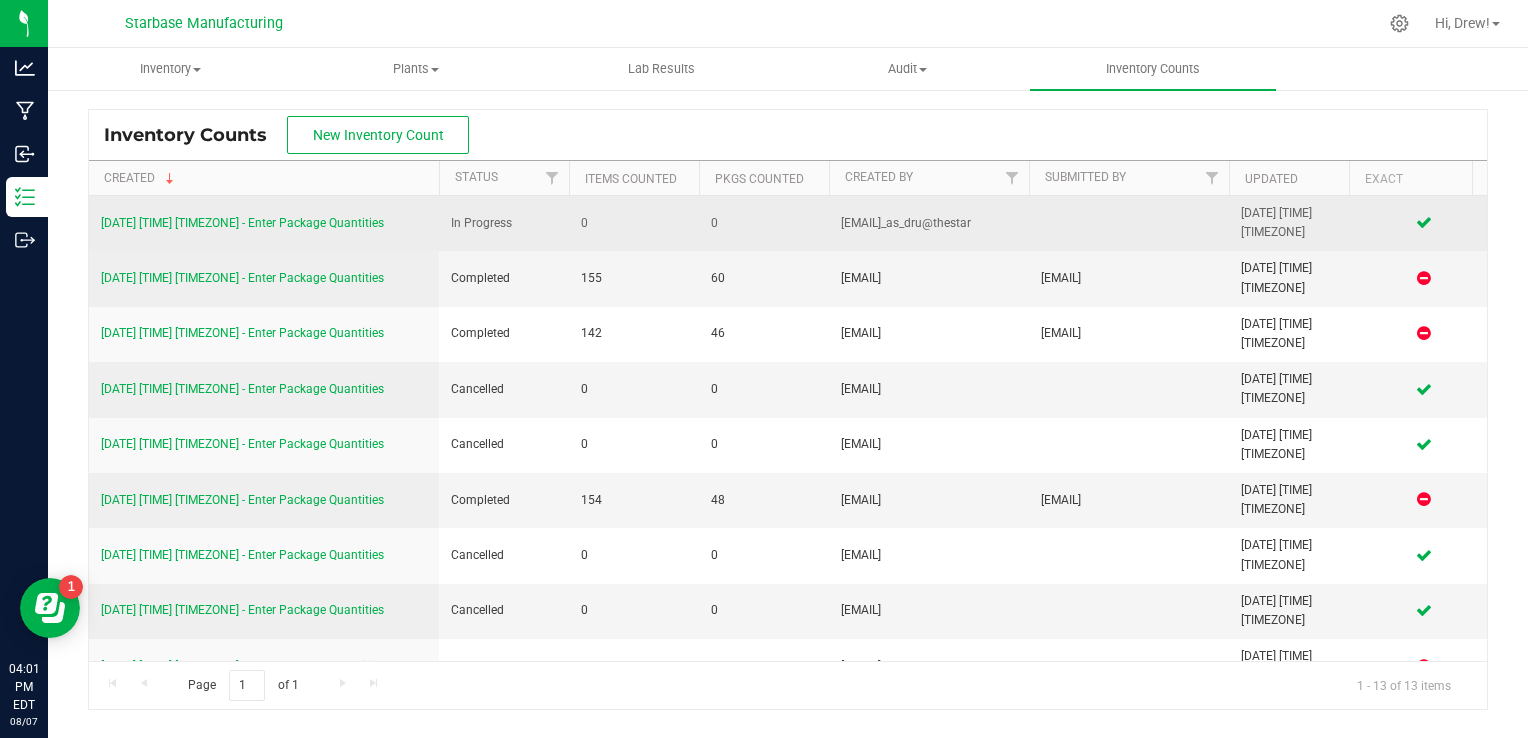 click on "0" at bounding box center [634, 223] 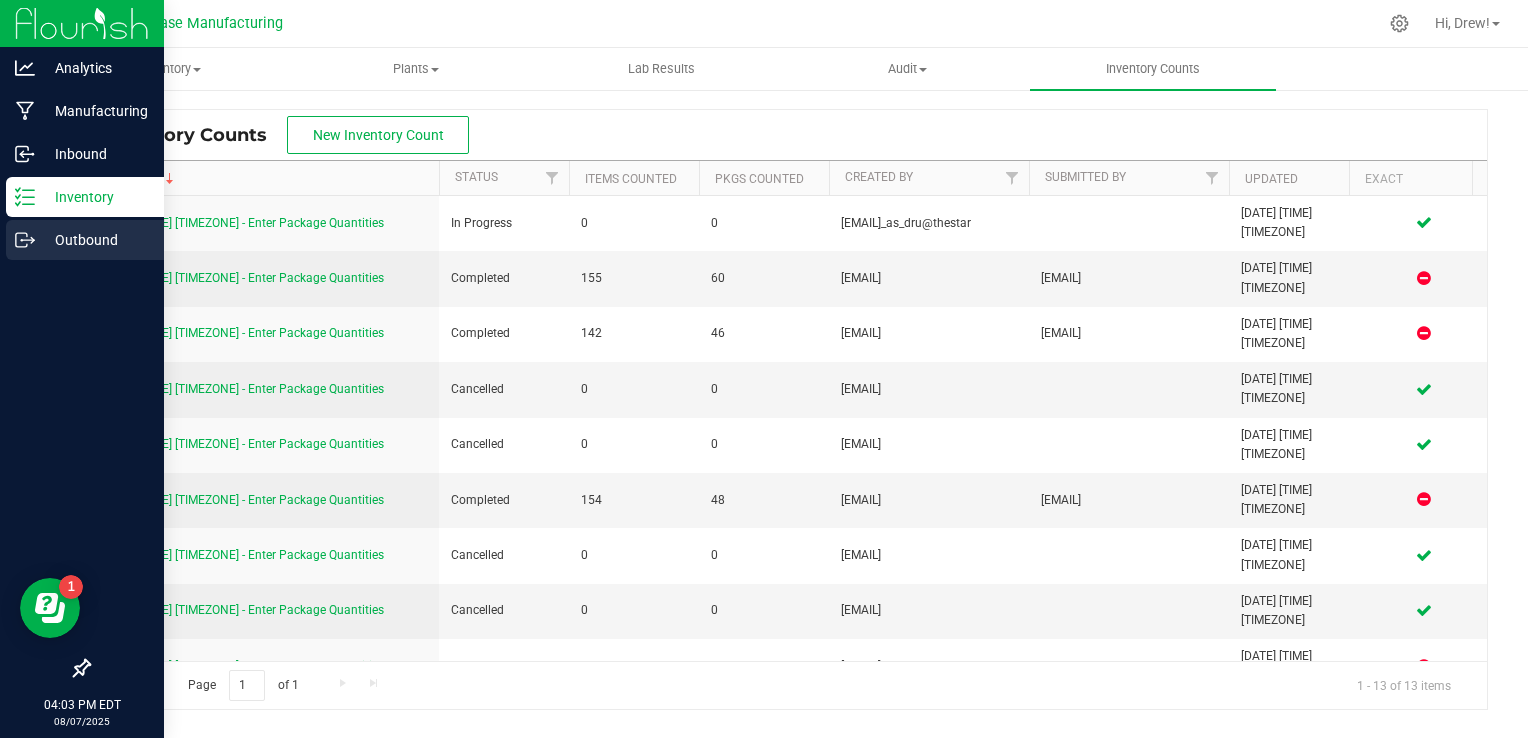 click on "Outbound" at bounding box center [95, 240] 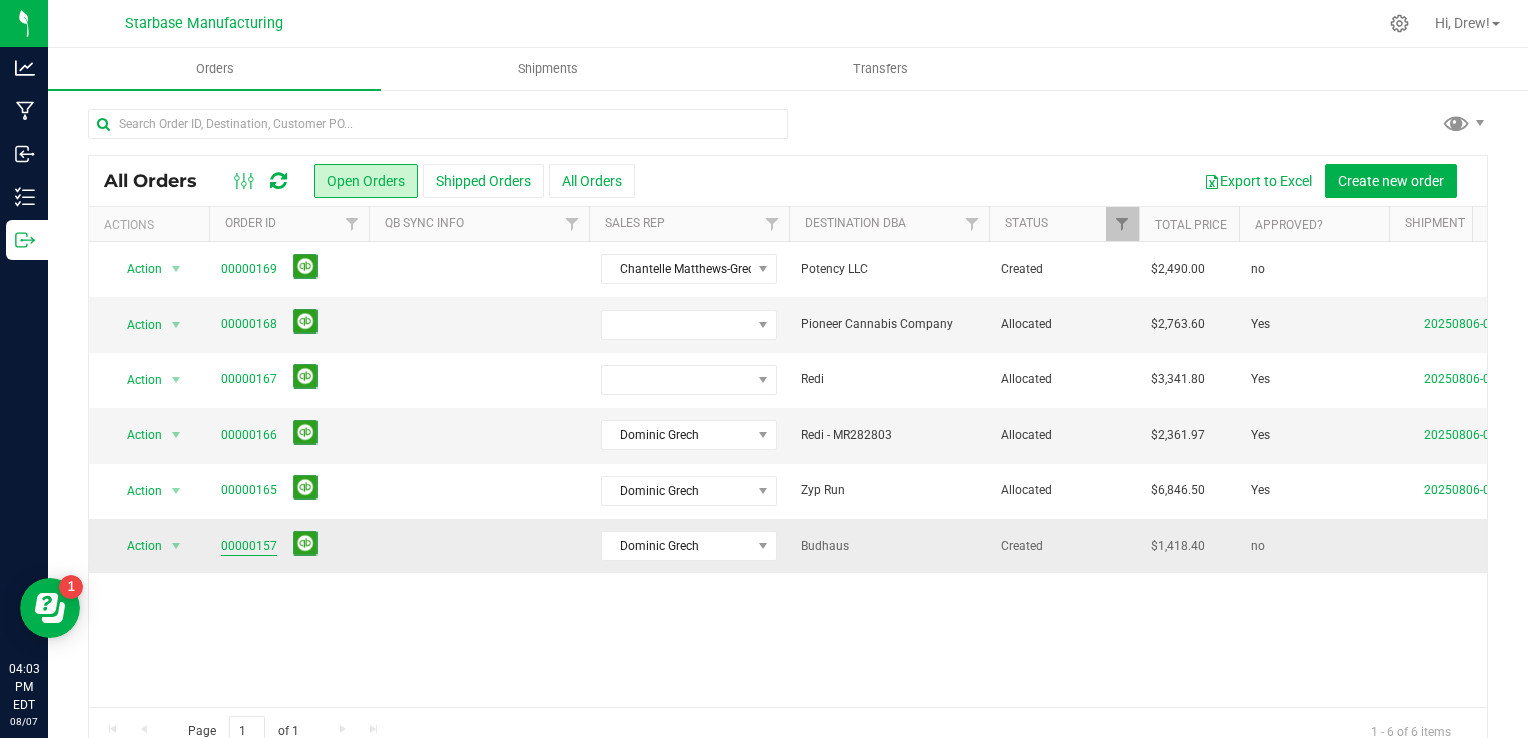 click on "00000157" at bounding box center [249, 546] 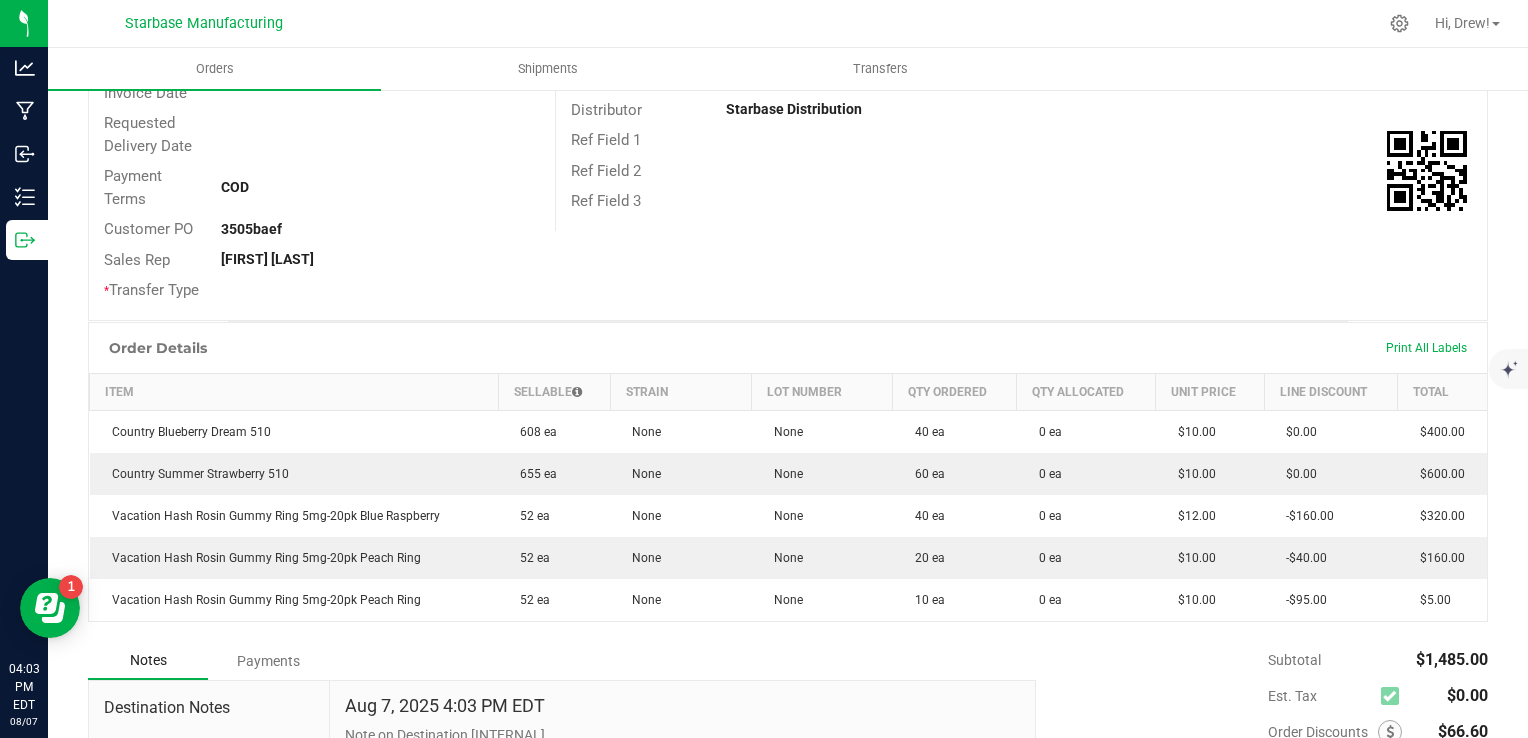 scroll, scrollTop: 0, scrollLeft: 0, axis: both 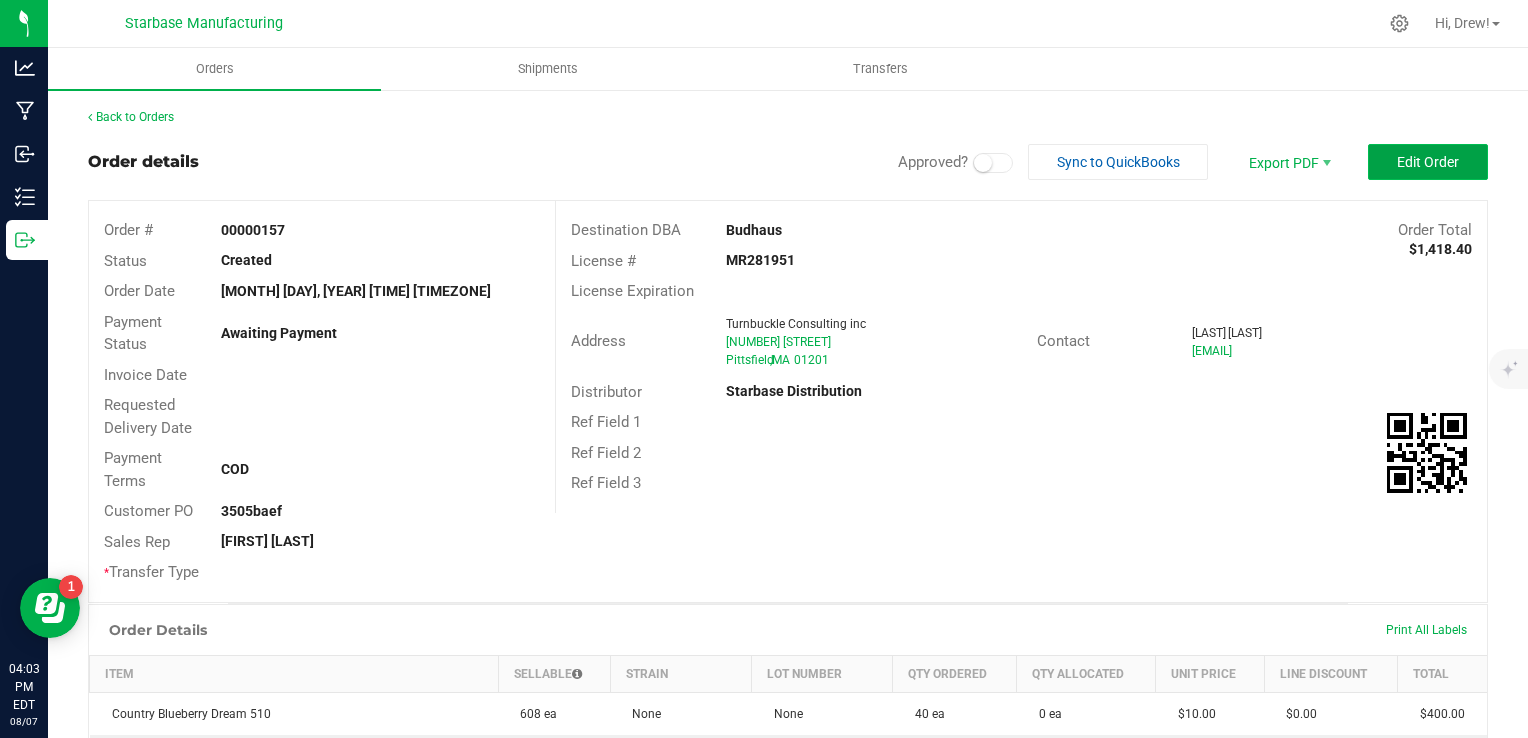 click on "Edit Order" at bounding box center (1428, 162) 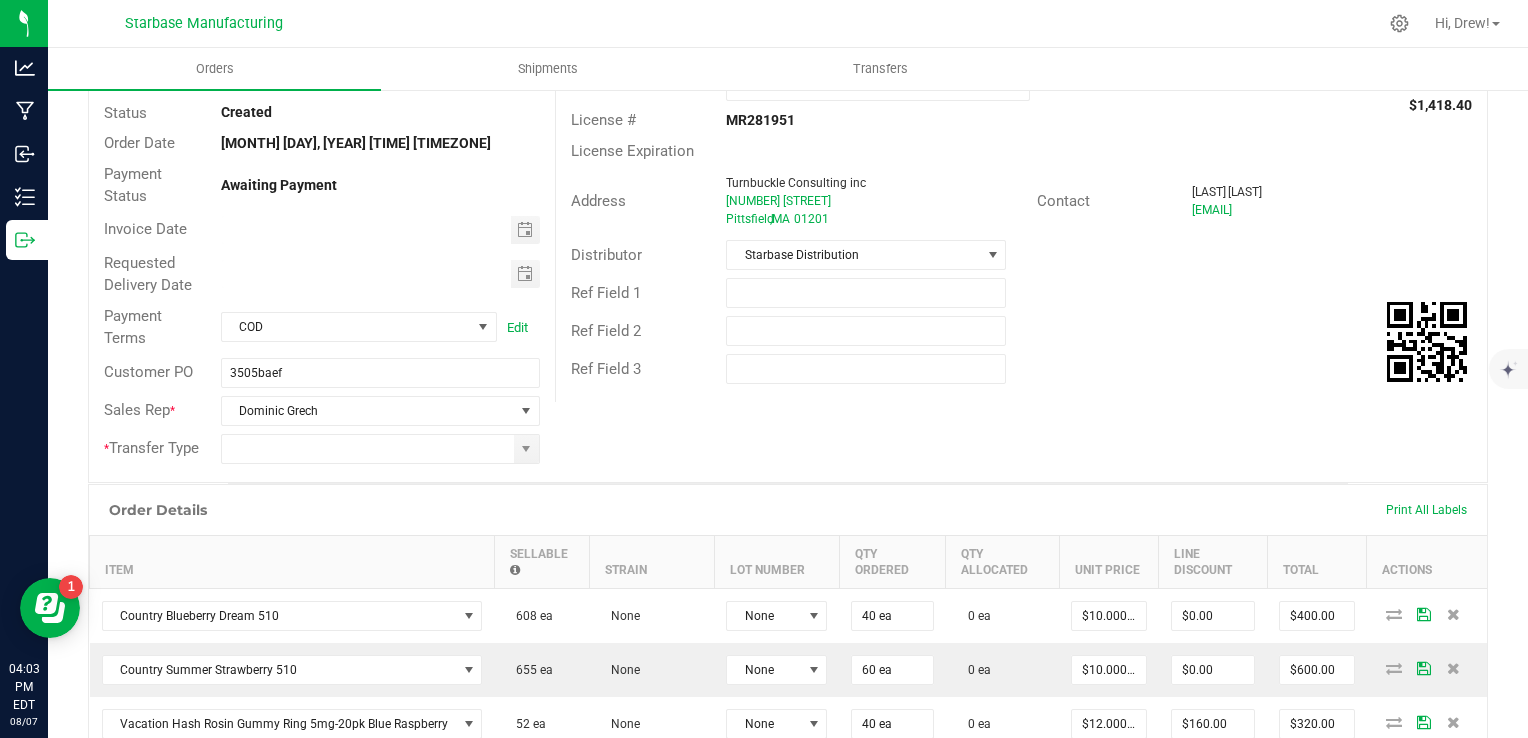 scroll, scrollTop: 0, scrollLeft: 0, axis: both 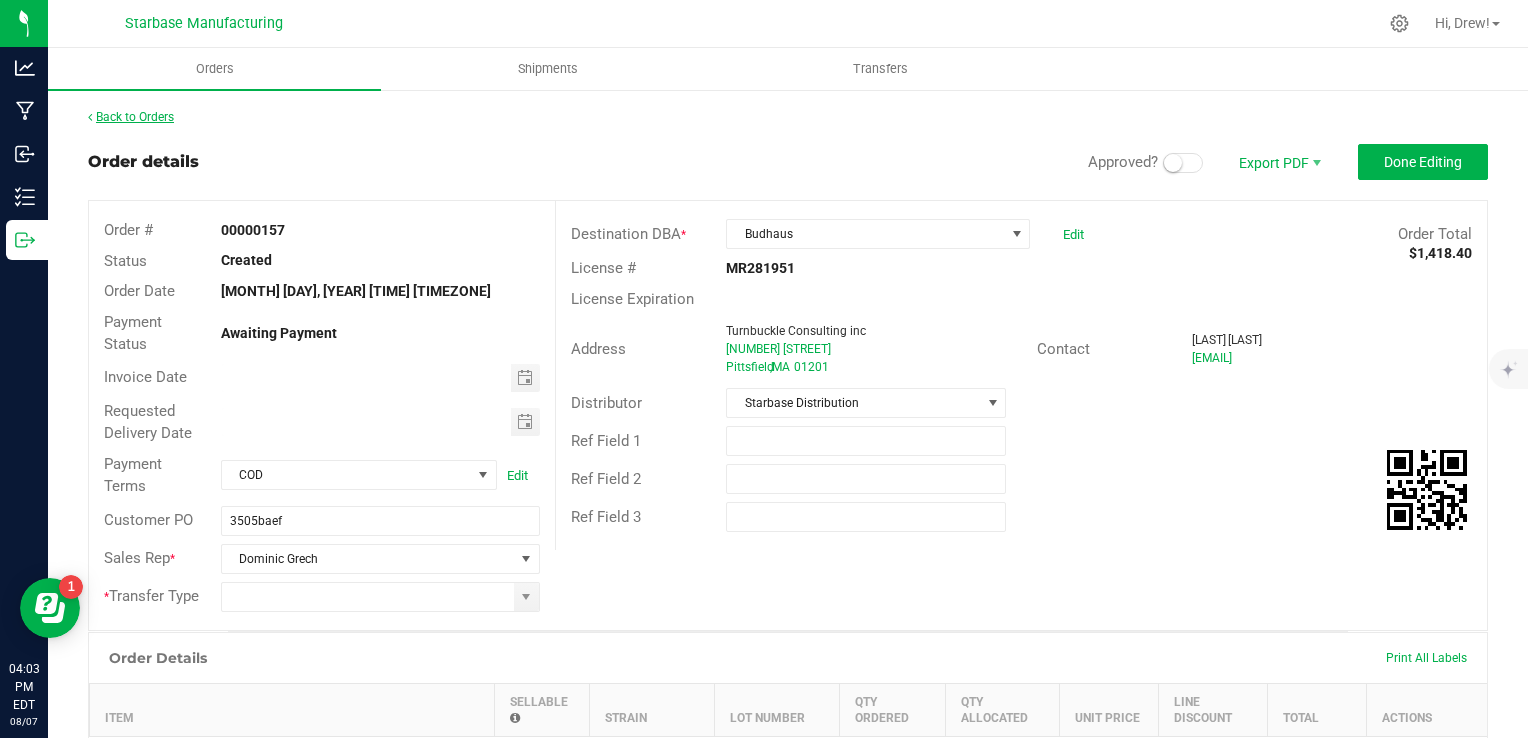 click on "Back to Orders" at bounding box center [131, 117] 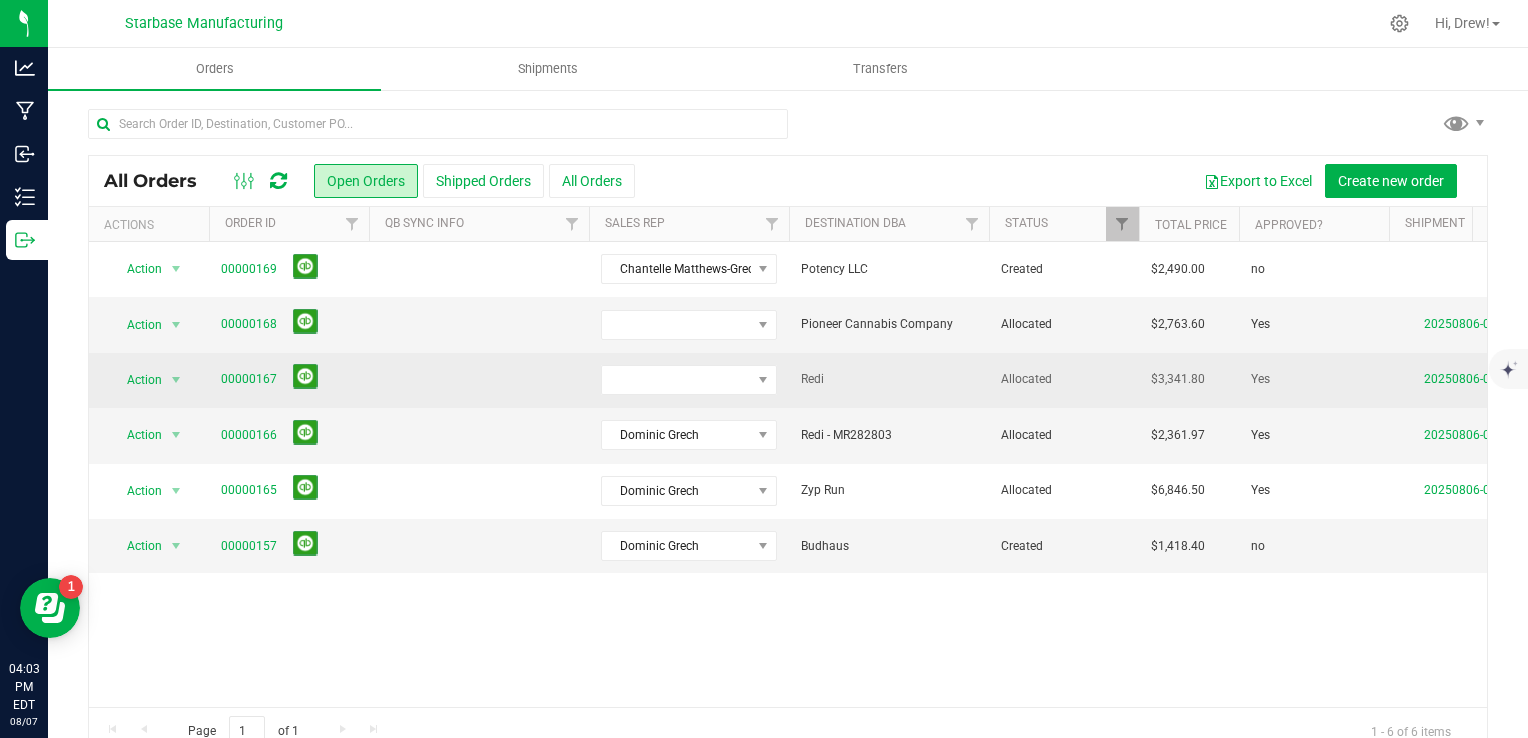 drag, startPoint x: 668, startPoint y: 368, endPoint x: 576, endPoint y: 397, distance: 96.462425 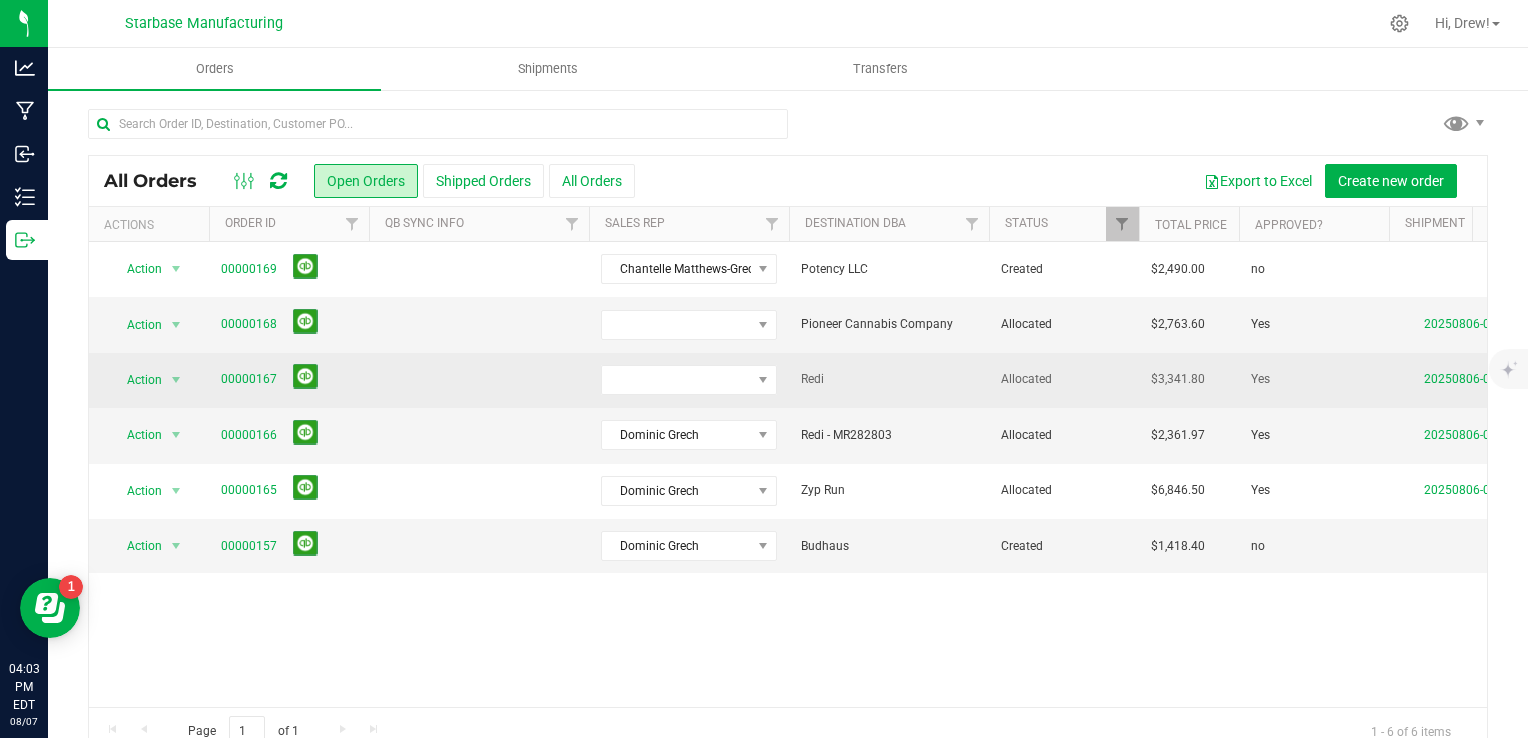 click at bounding box center [479, 380] 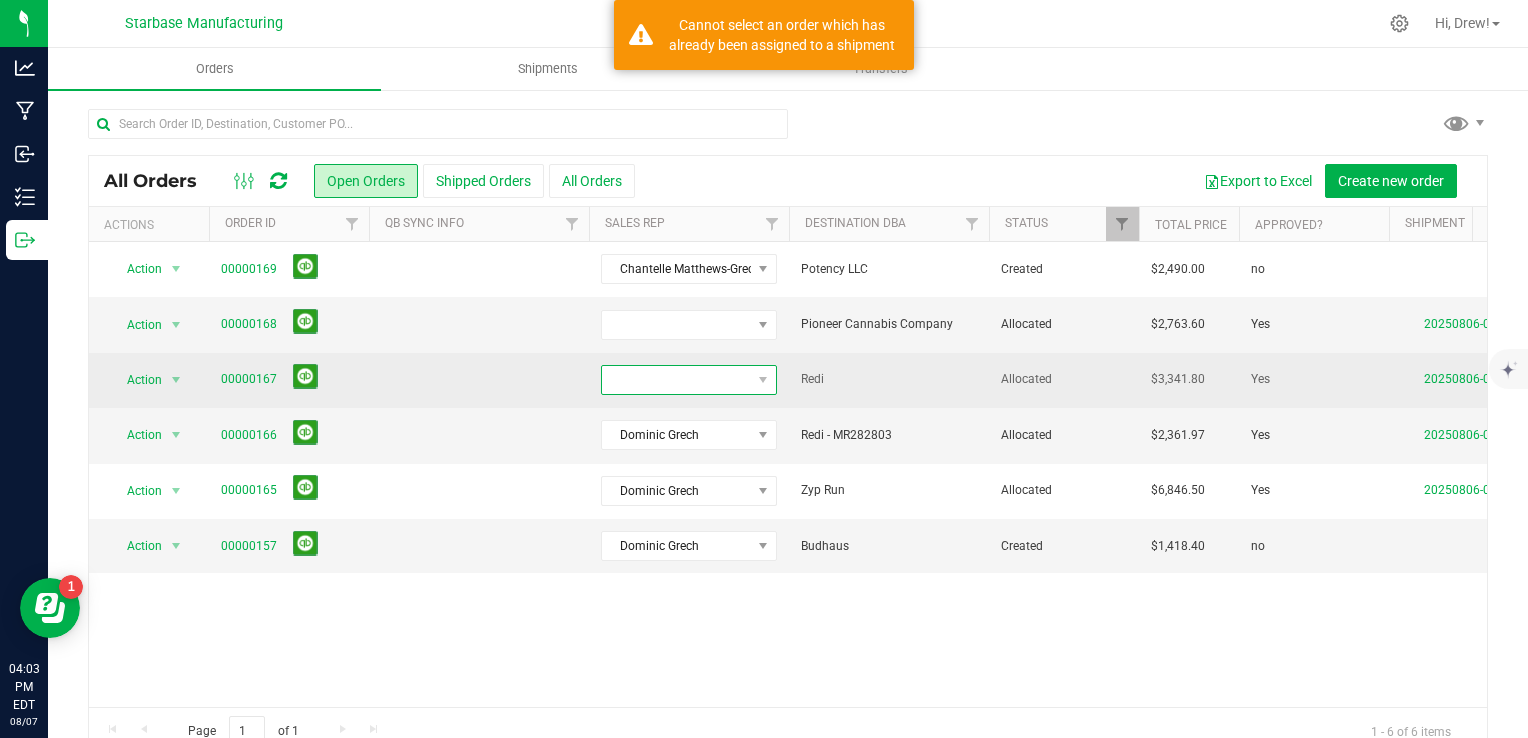 click at bounding box center [676, 380] 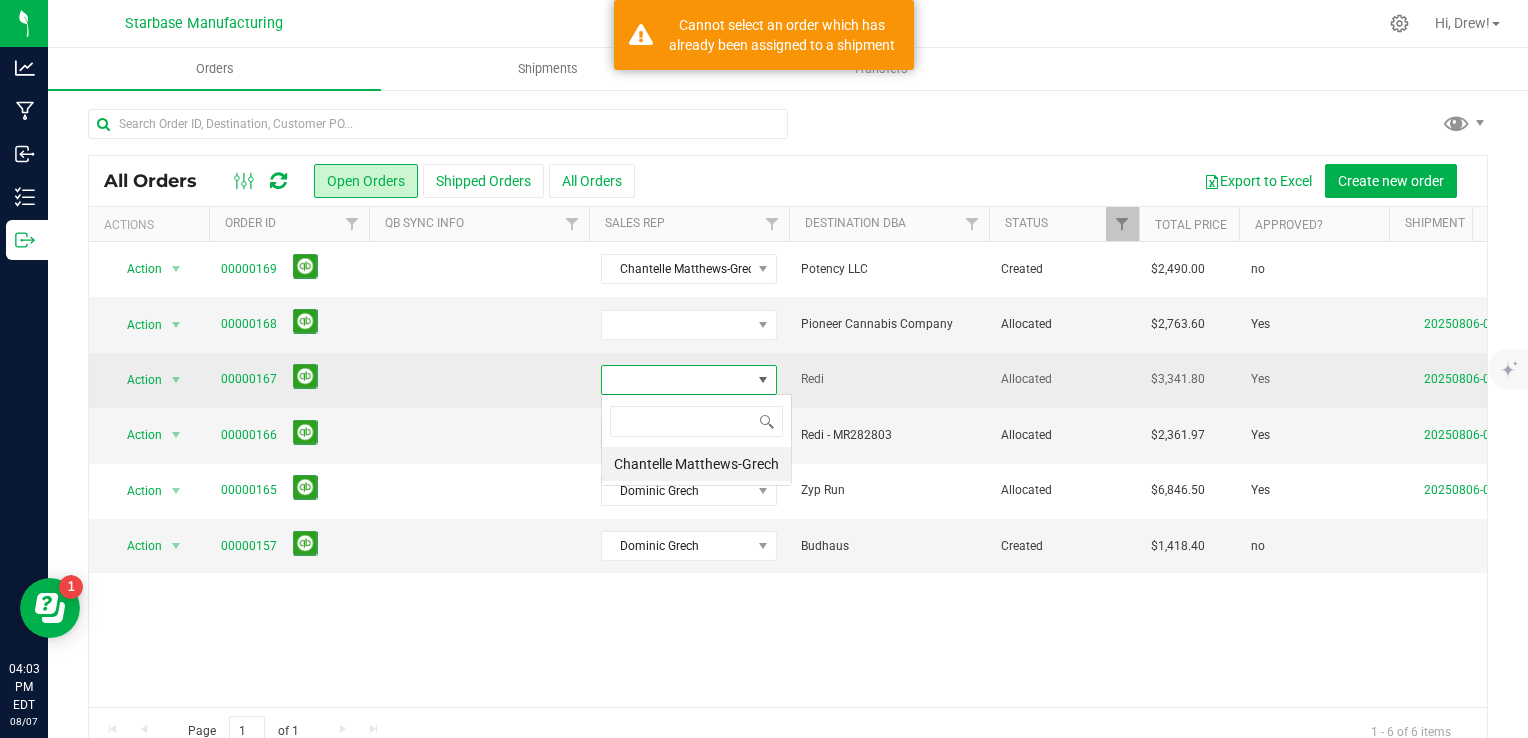 scroll, scrollTop: 99970, scrollLeft: 99824, axis: both 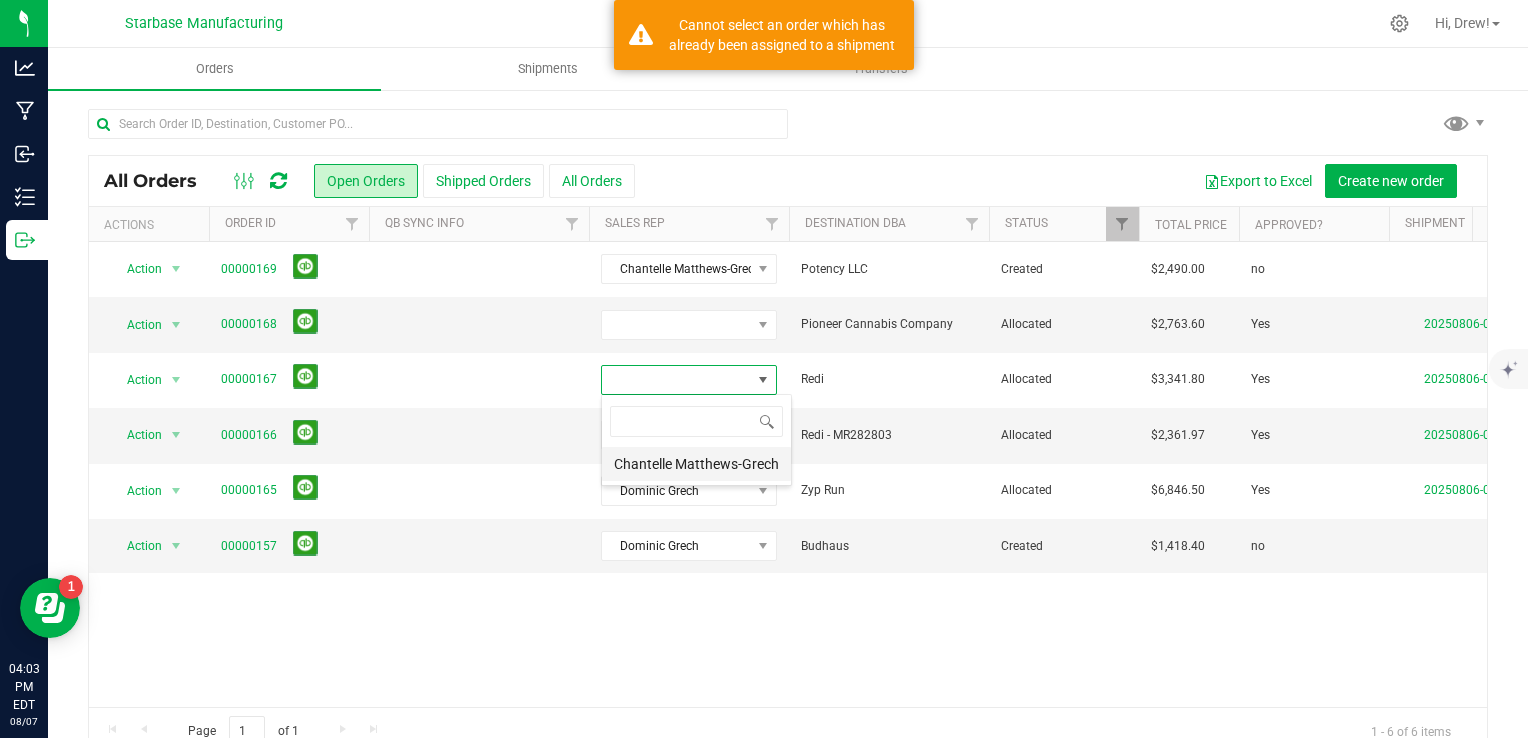 click on "Chantelle Matthews-Grech" at bounding box center [696, 464] 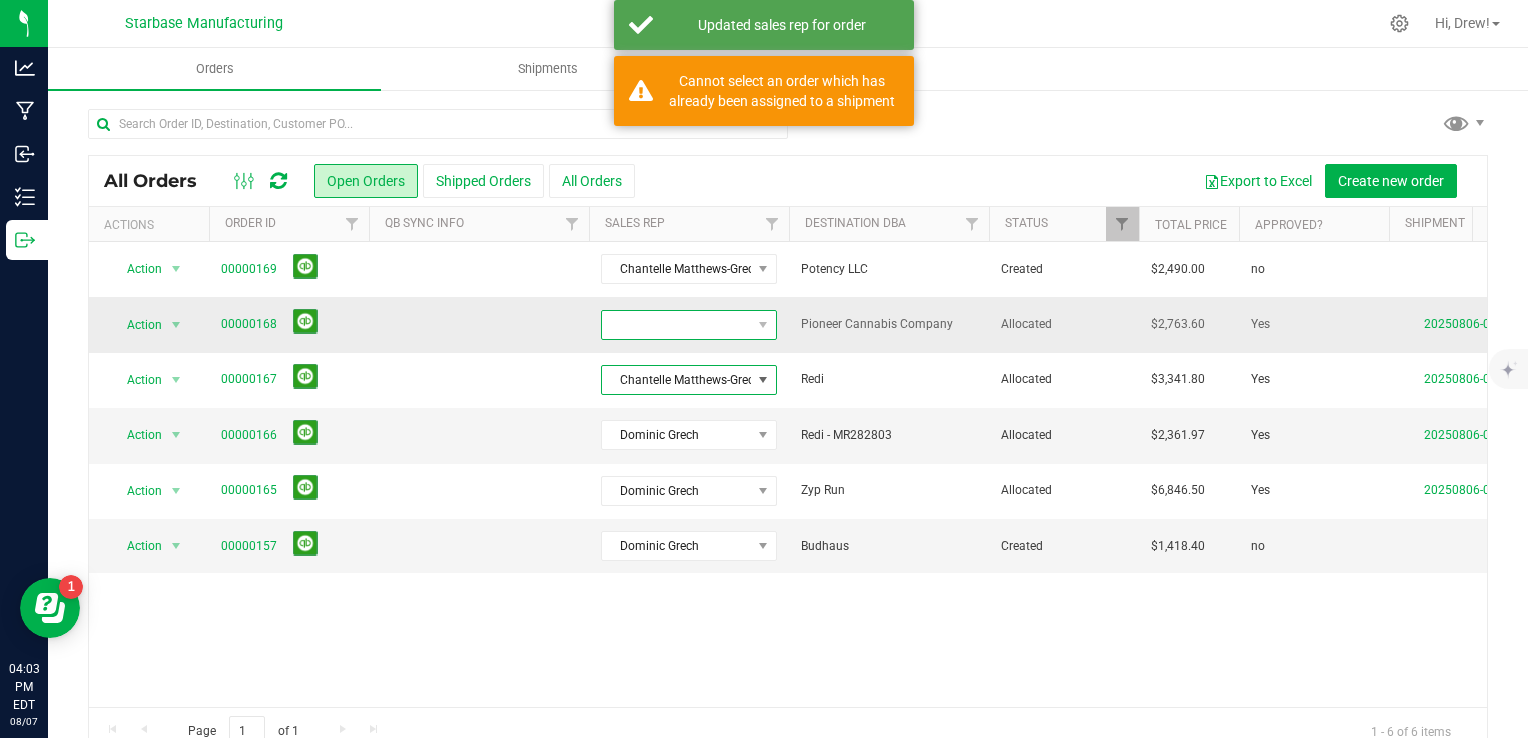 click at bounding box center [676, 325] 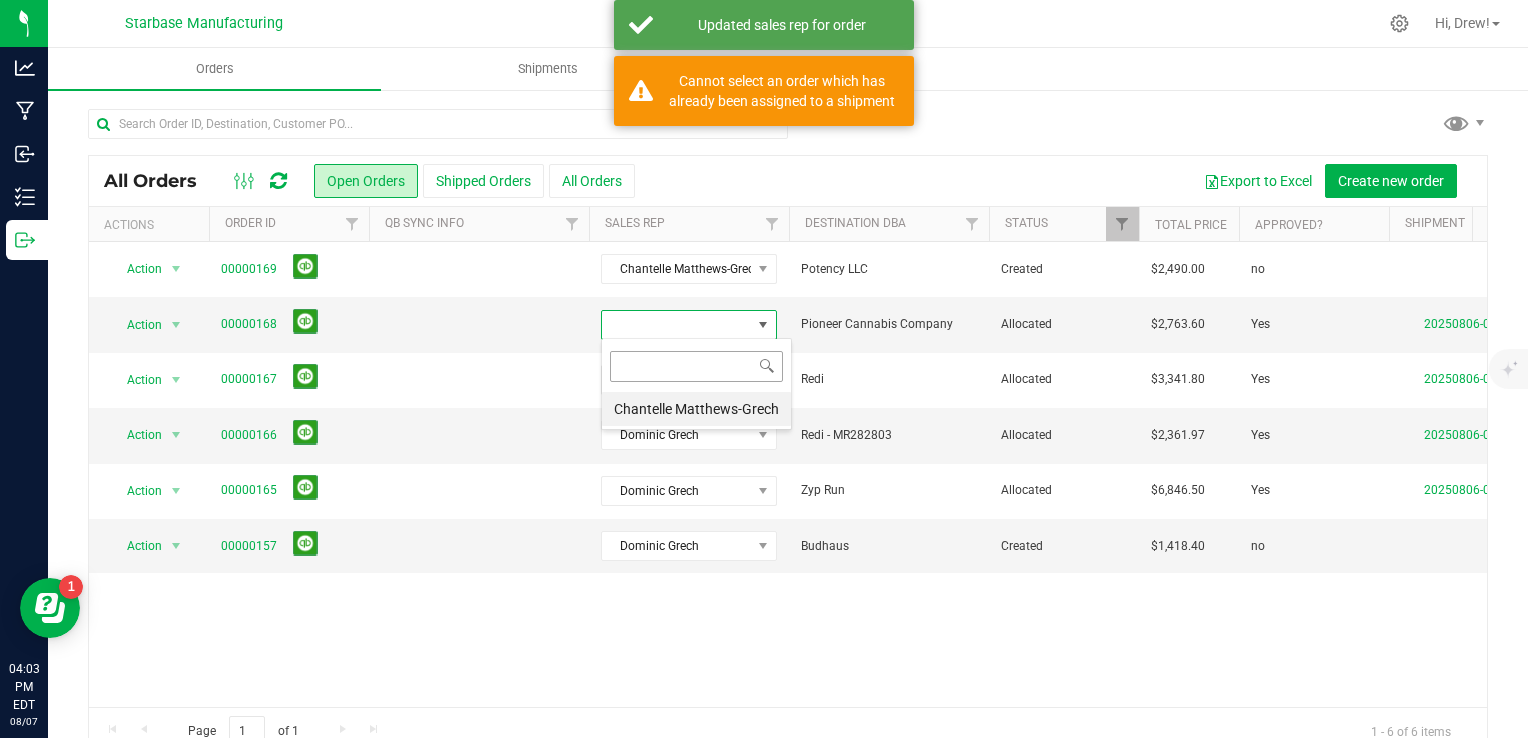 scroll, scrollTop: 99970, scrollLeft: 99824, axis: both 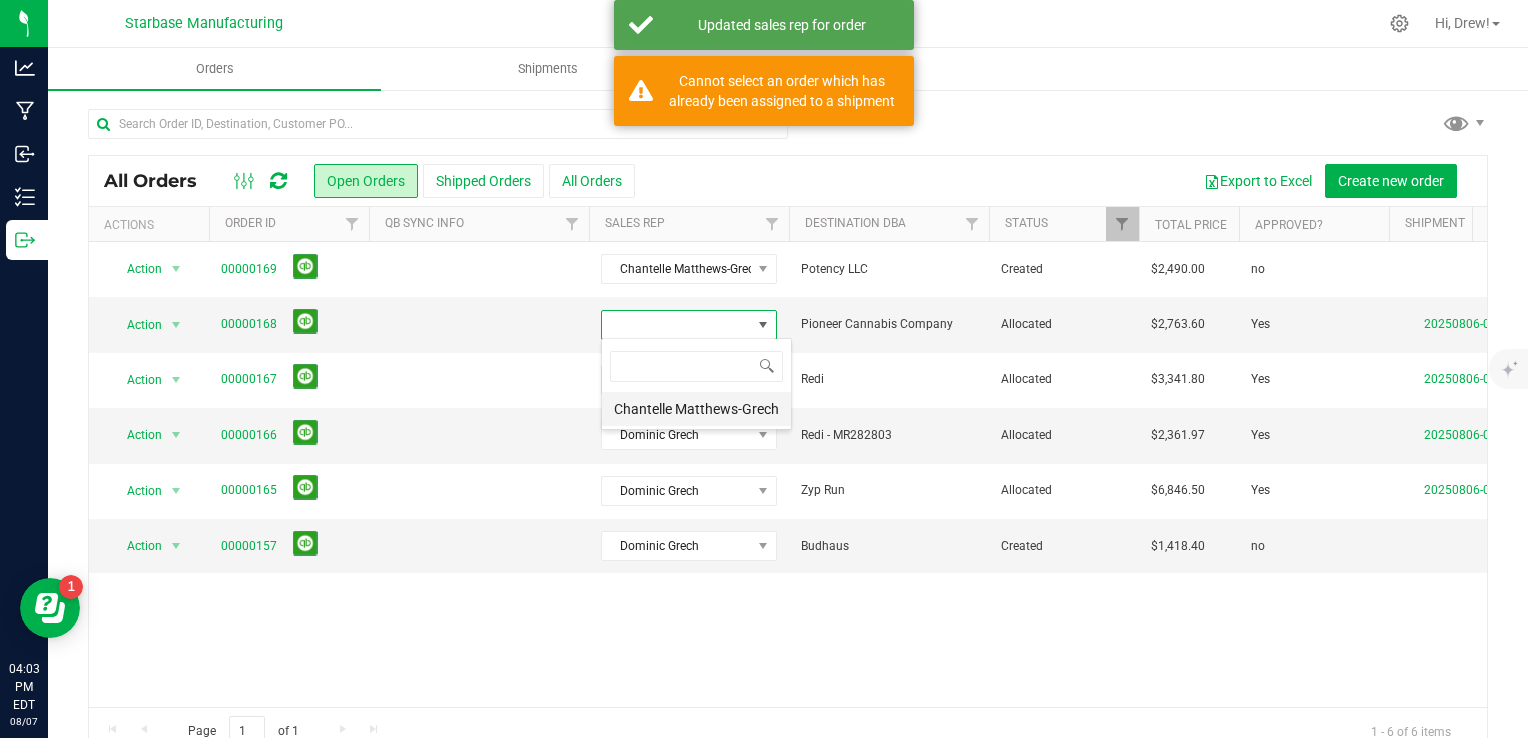 click on "Chantelle Matthews-Grech" at bounding box center [696, 409] 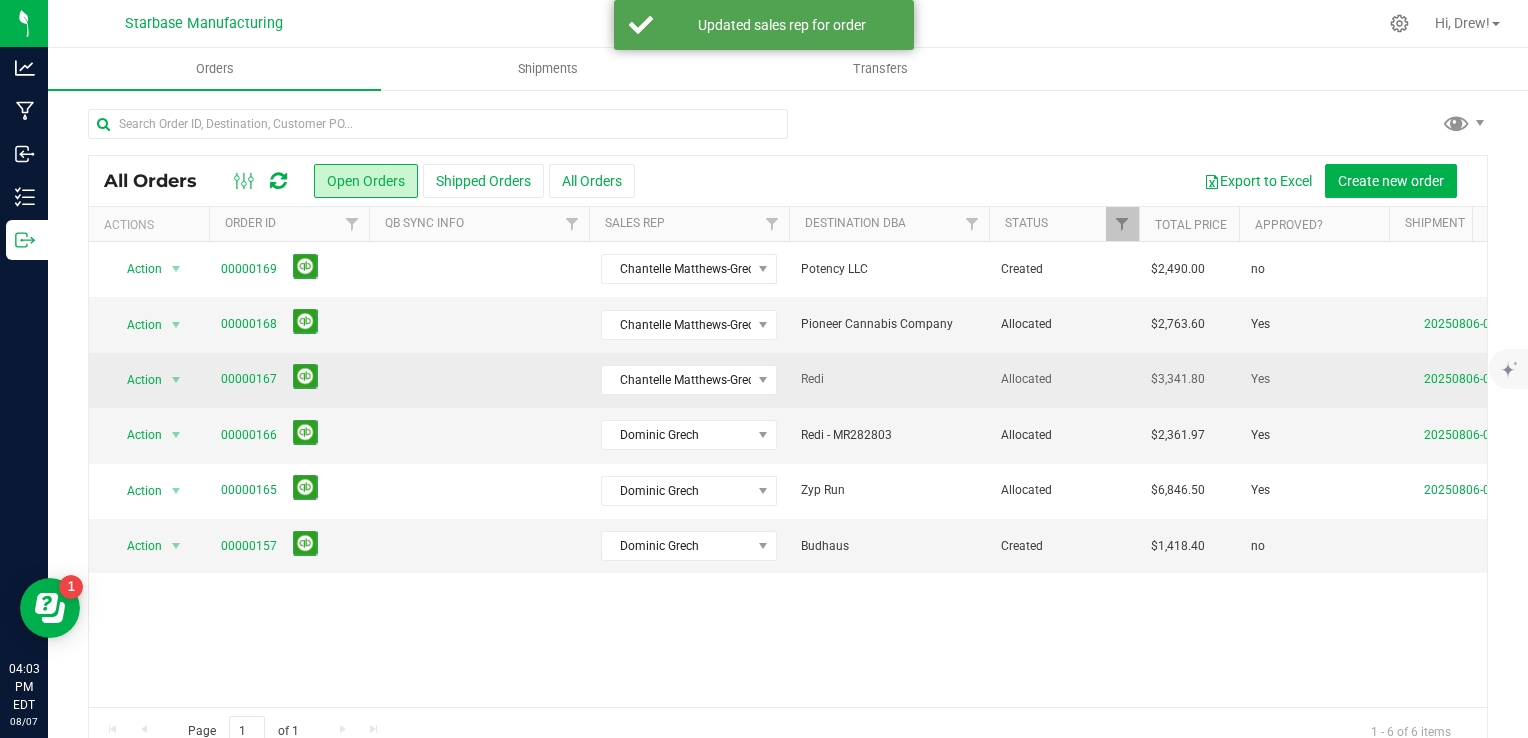click at bounding box center (479, 380) 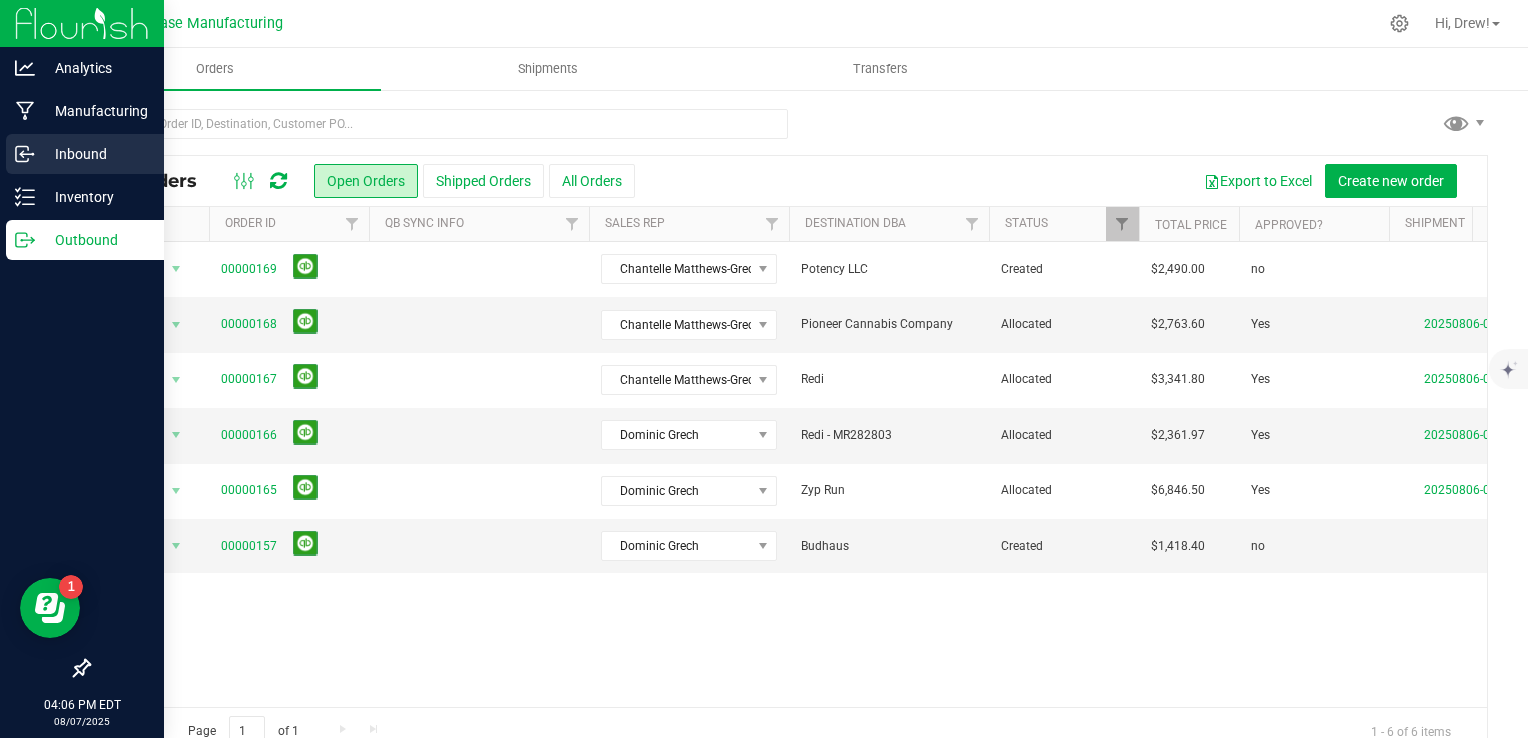 click on "Inbound" at bounding box center [95, 154] 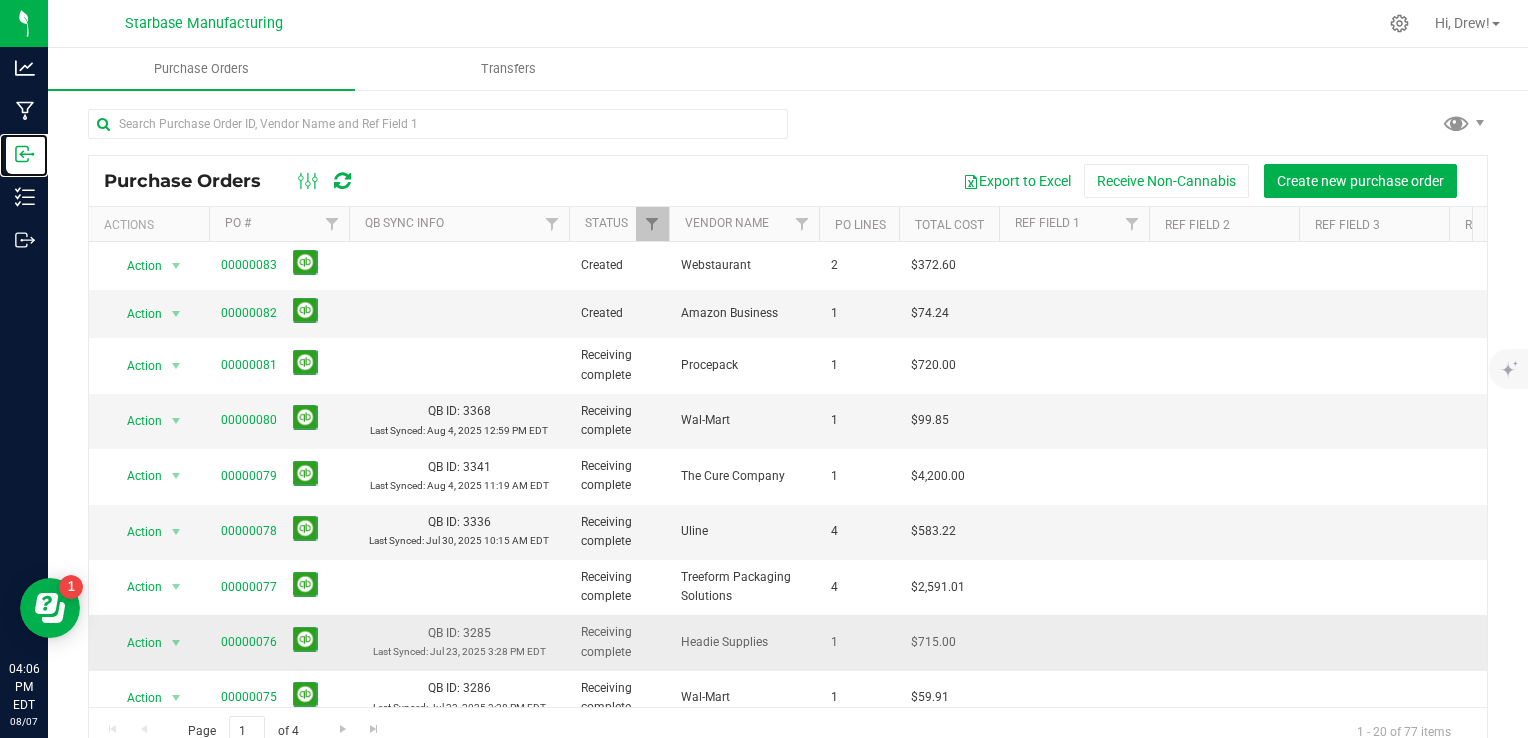 scroll, scrollTop: 72, scrollLeft: 0, axis: vertical 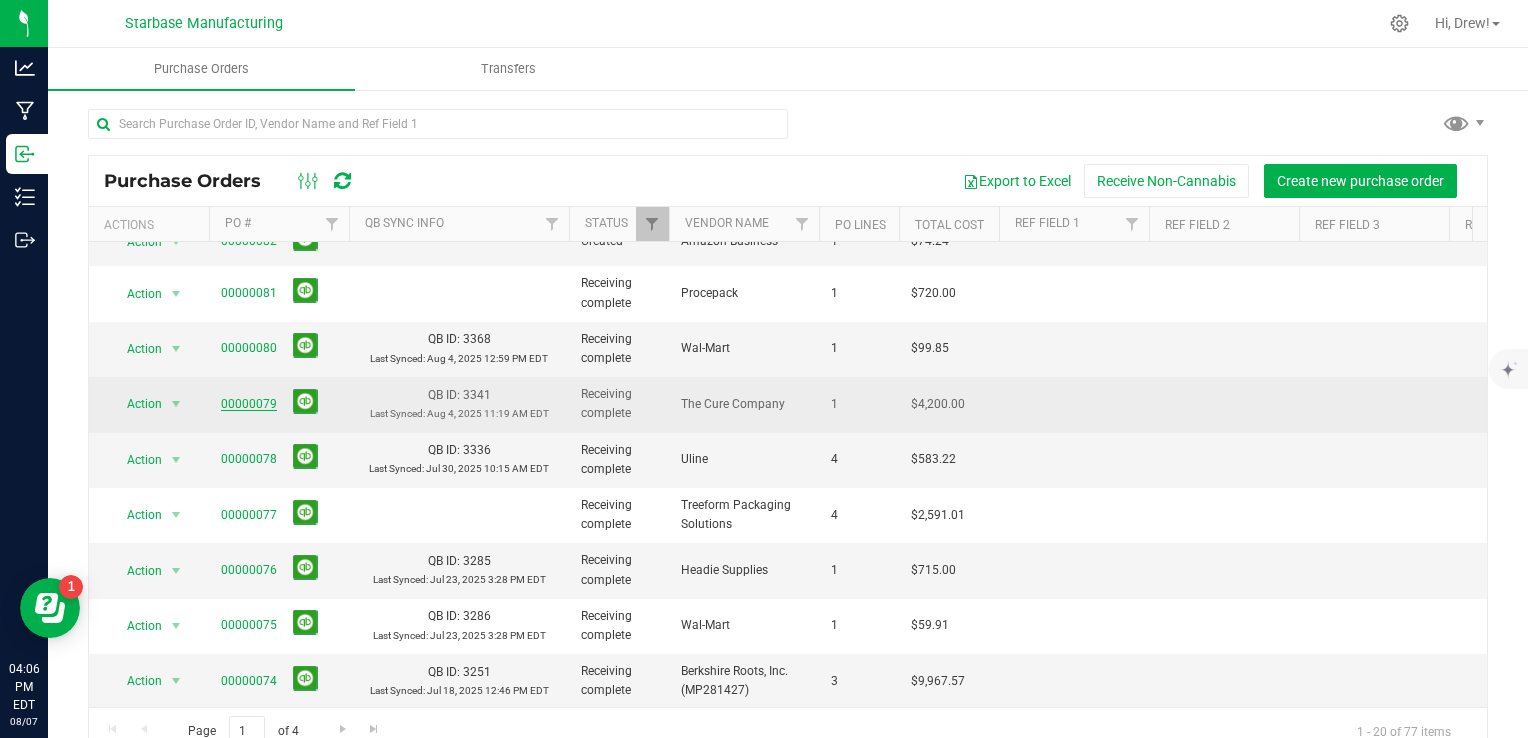click on "00000079" at bounding box center (249, 404) 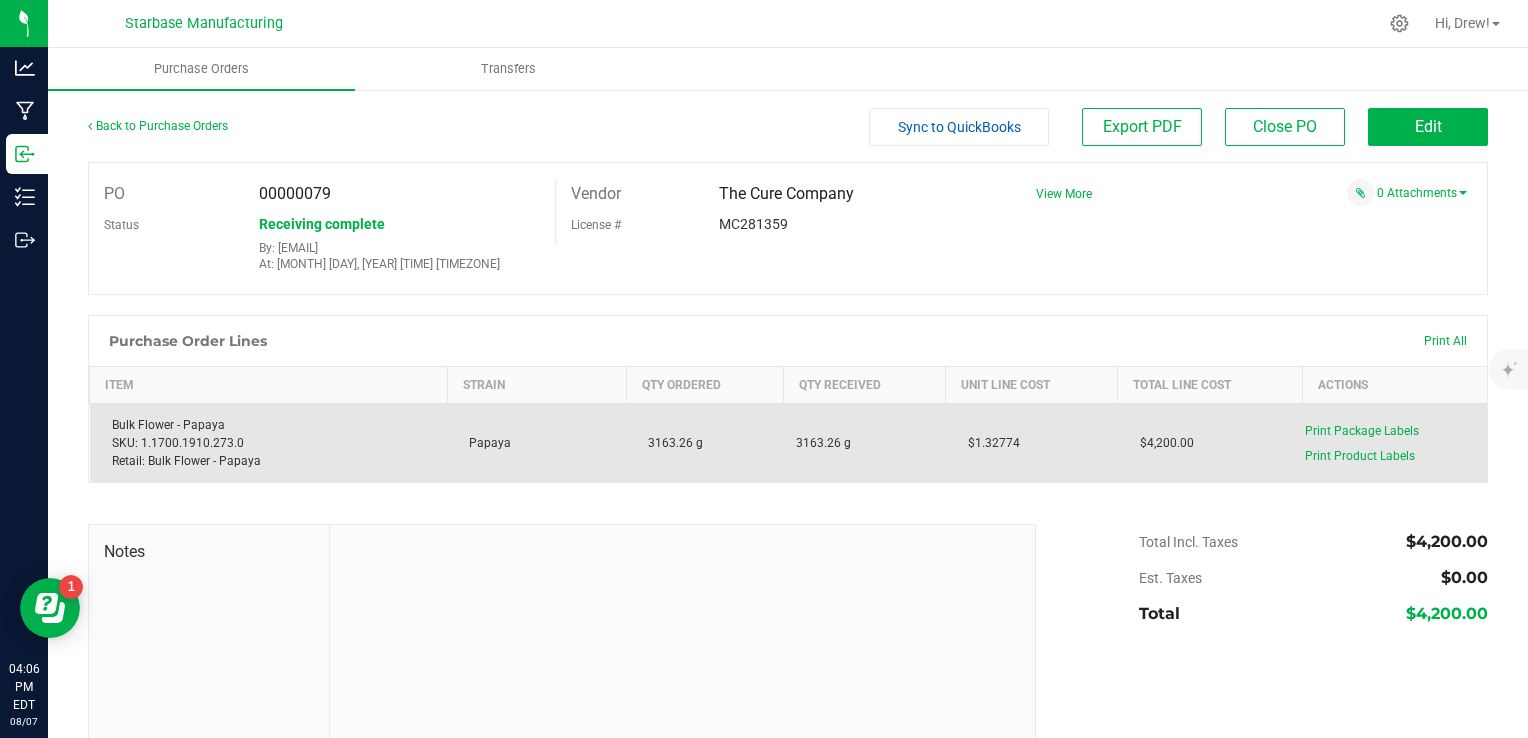 click on "Bulk Flower - Papaya SKU: 1.1700.1910.273.0 Retail: Bulk Flower - Papaya" at bounding box center (269, 443) 